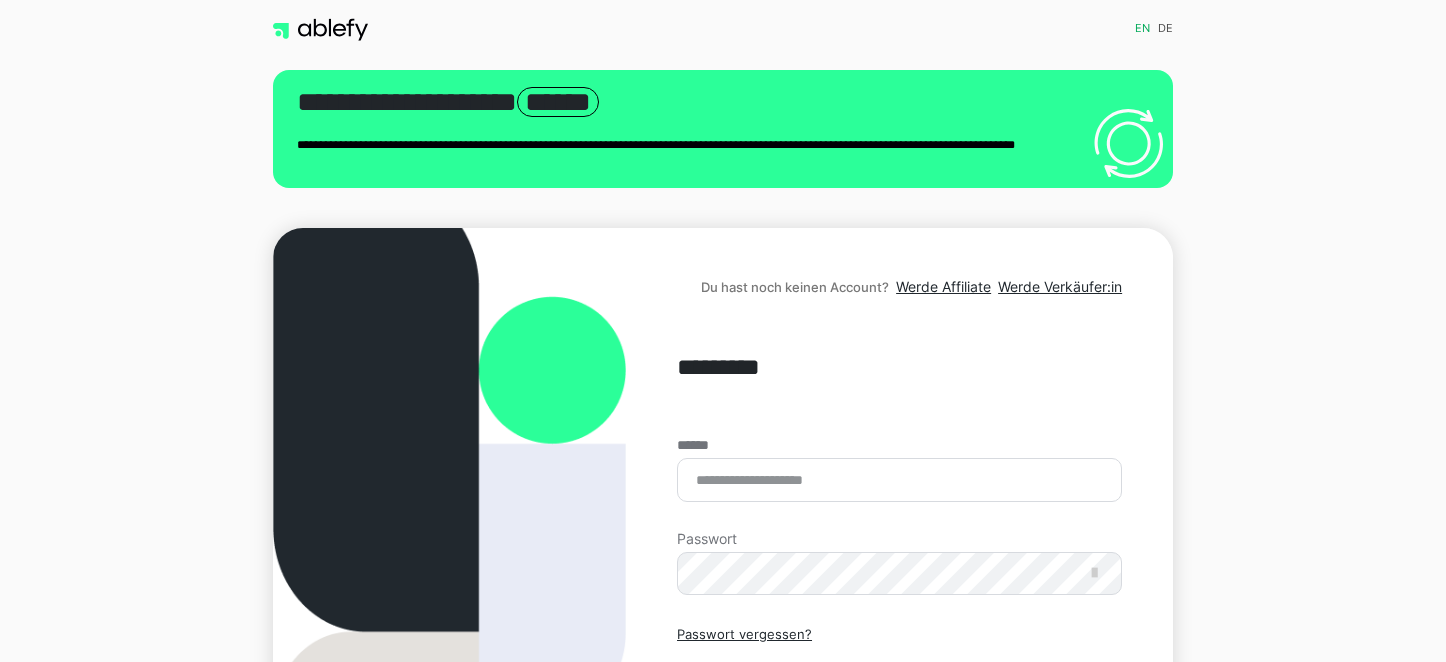 scroll, scrollTop: 0, scrollLeft: 0, axis: both 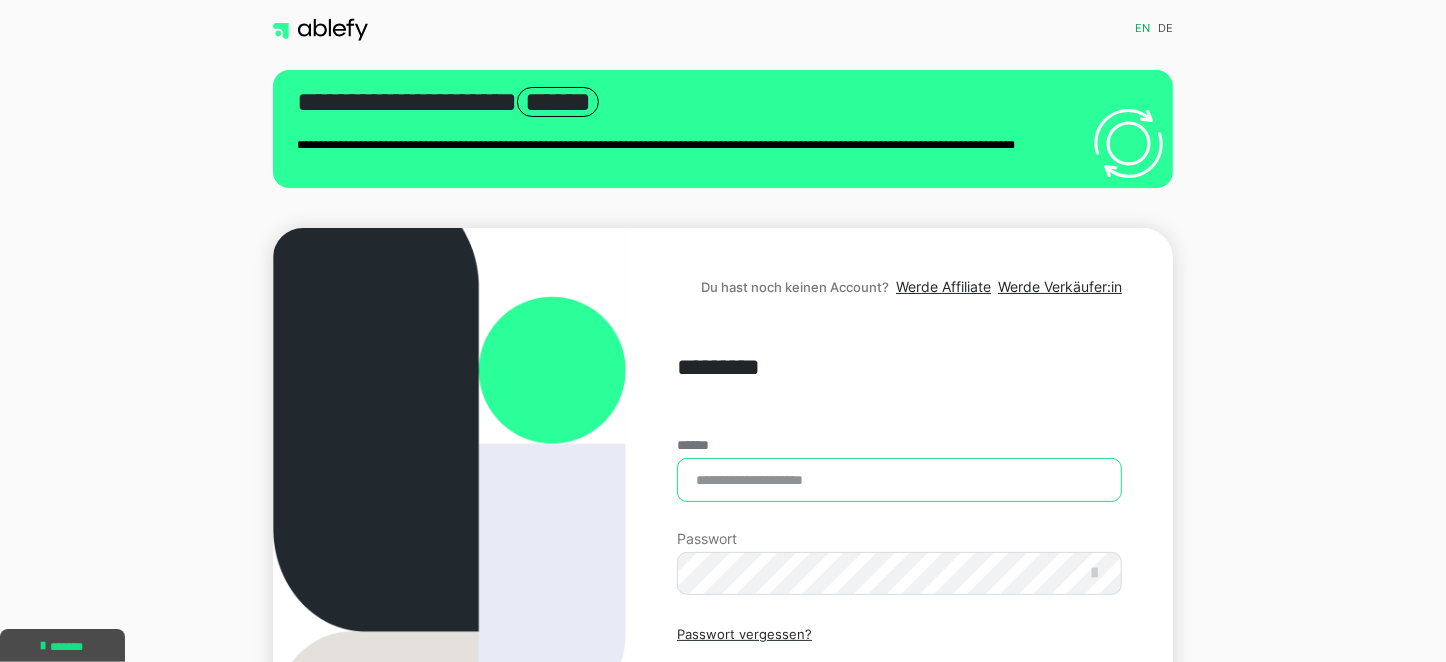 click on "******" at bounding box center [899, 480] 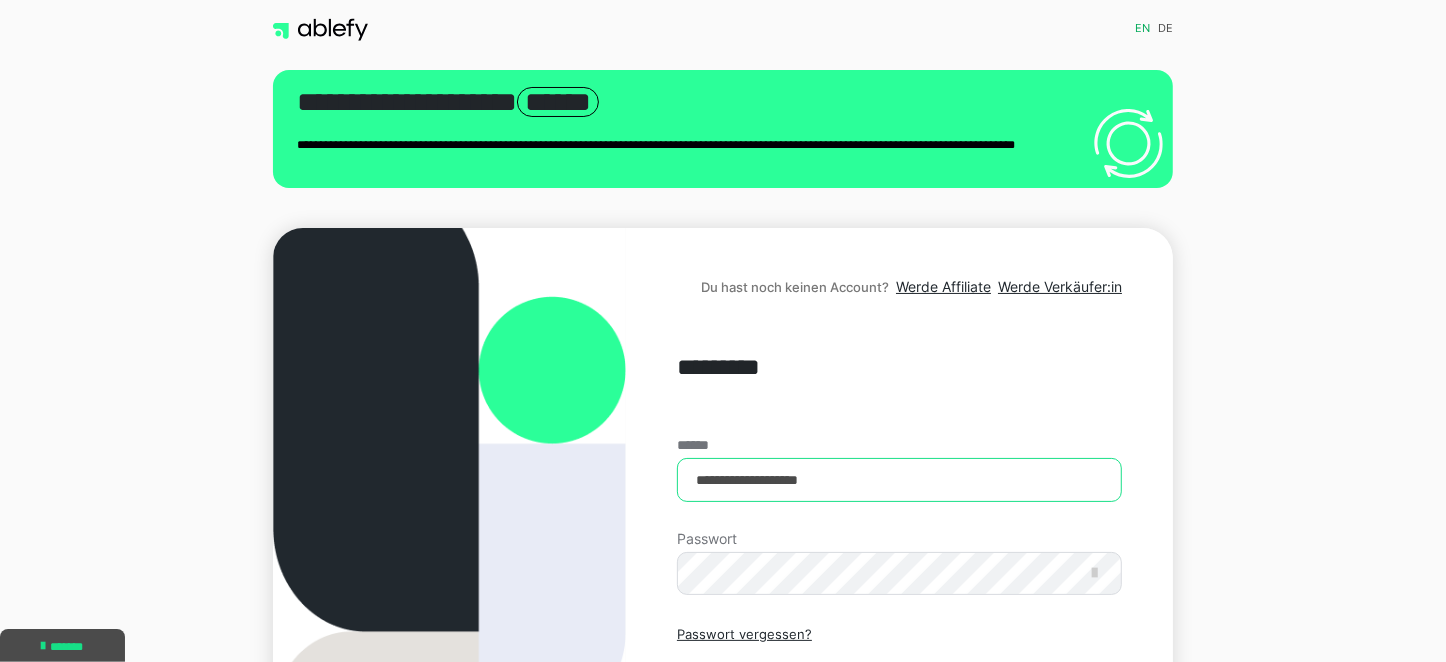 type on "**********" 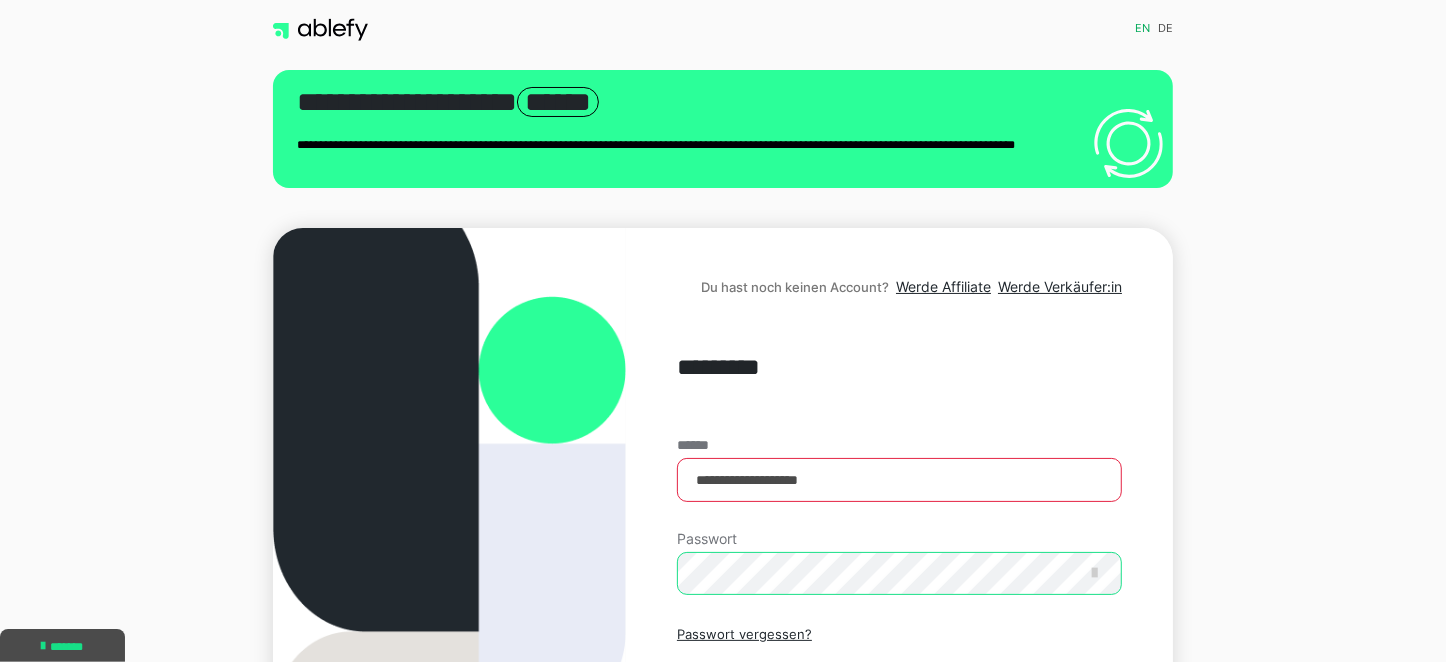 click on "Einloggen" at bounding box center [899, 720] 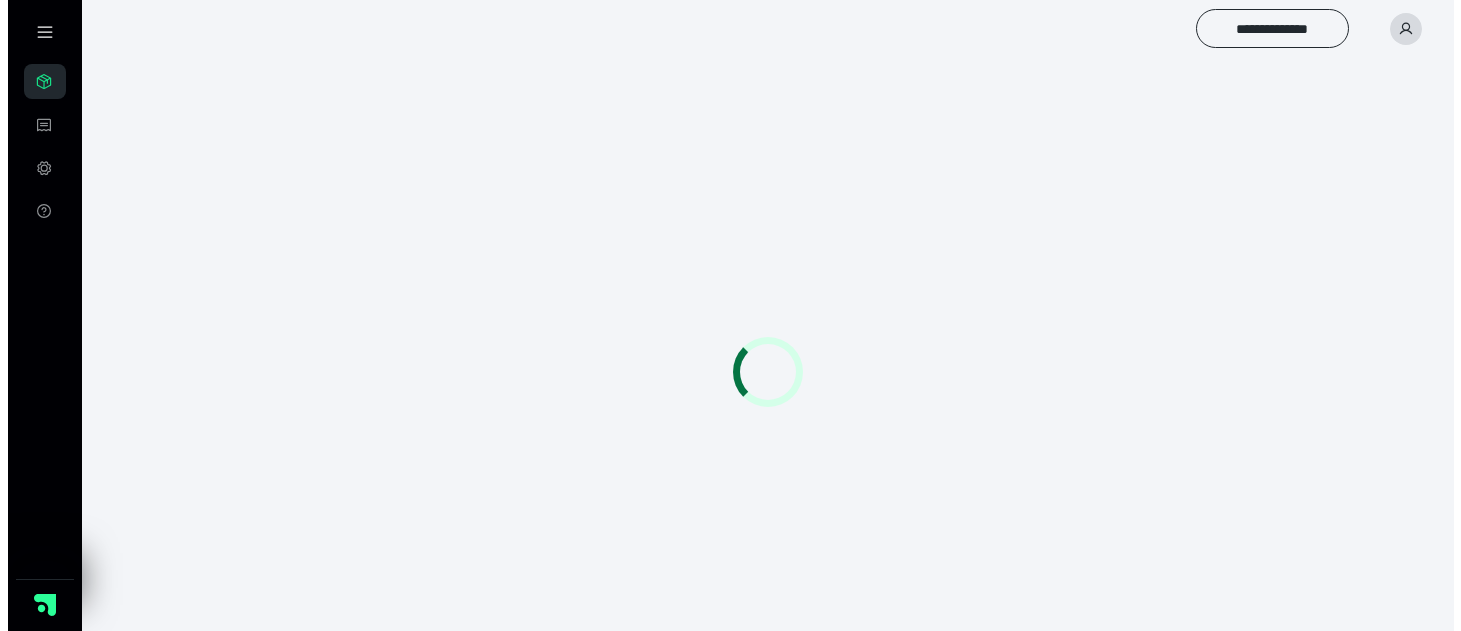 scroll, scrollTop: 0, scrollLeft: 0, axis: both 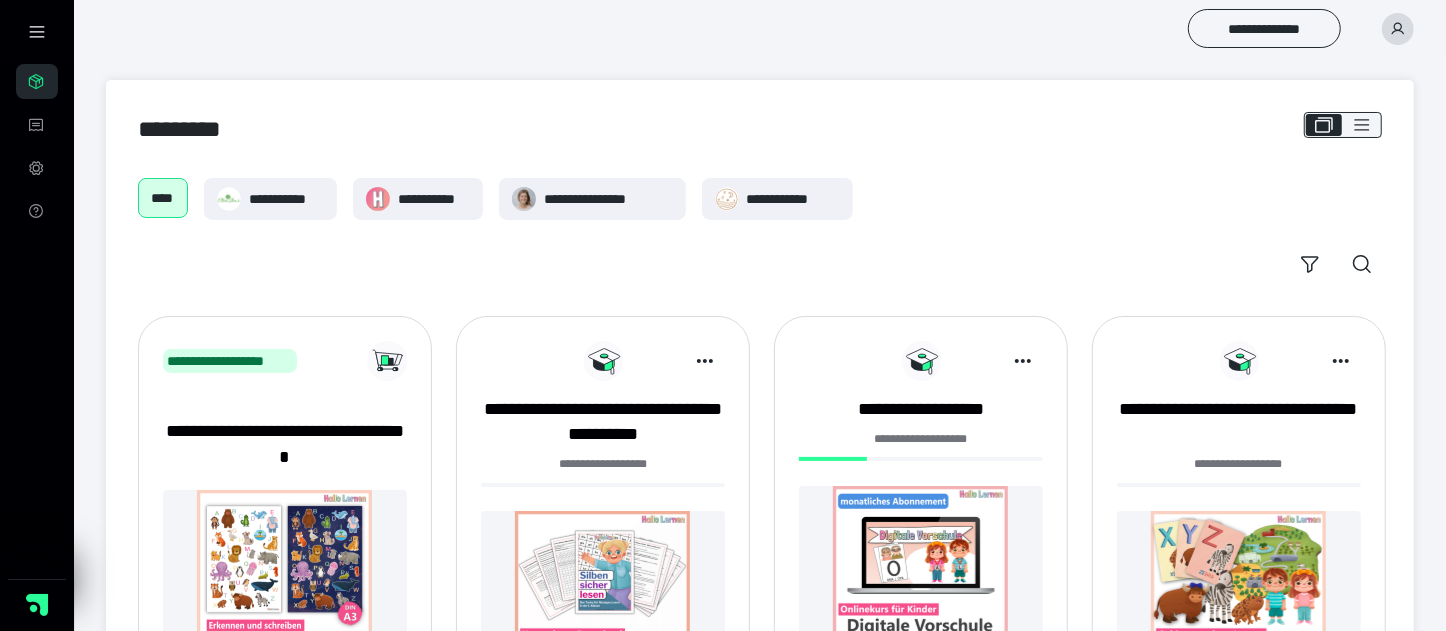 click at bounding box center [921, 573] 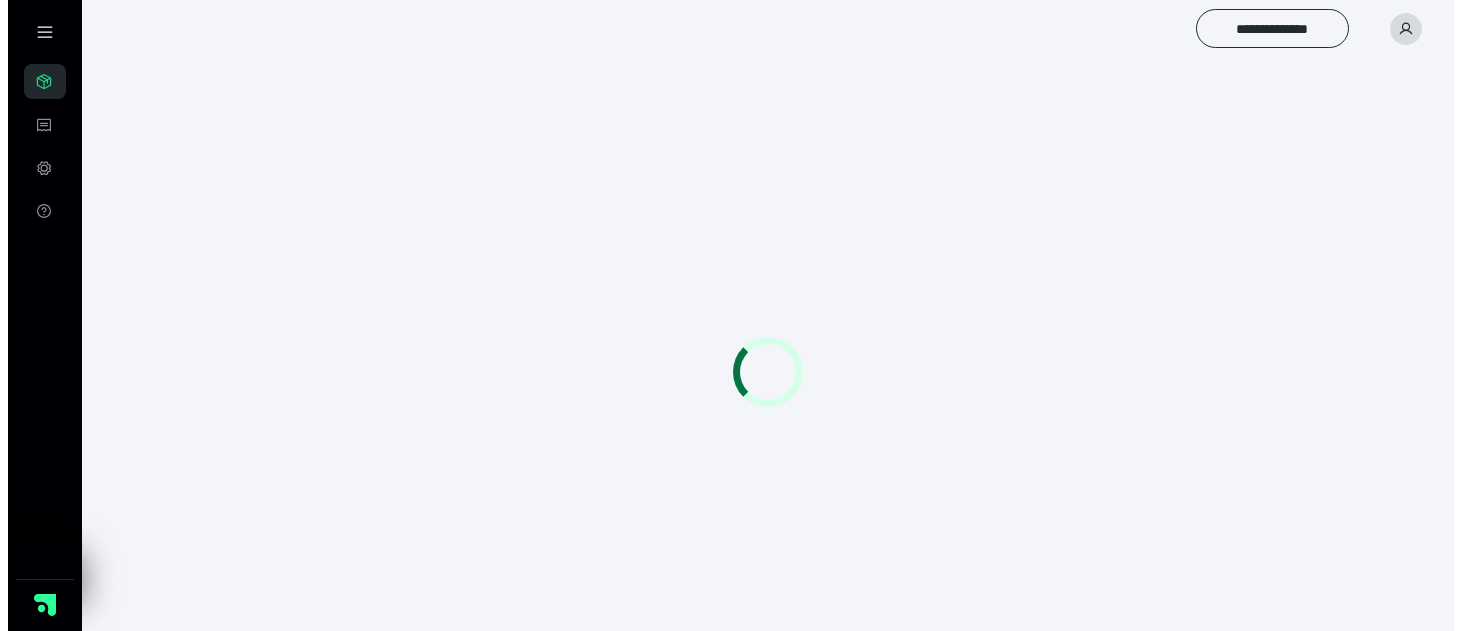 scroll, scrollTop: 0, scrollLeft: 0, axis: both 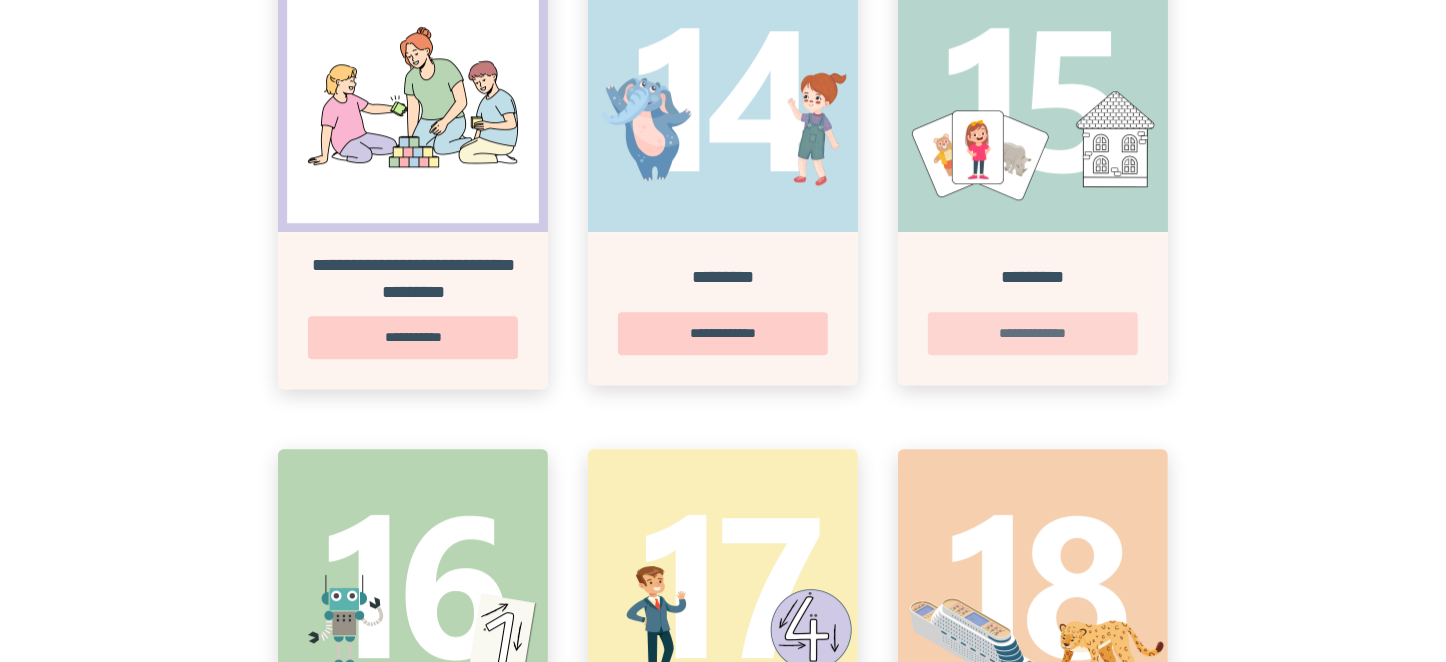 click on "**********" at bounding box center [1033, 333] 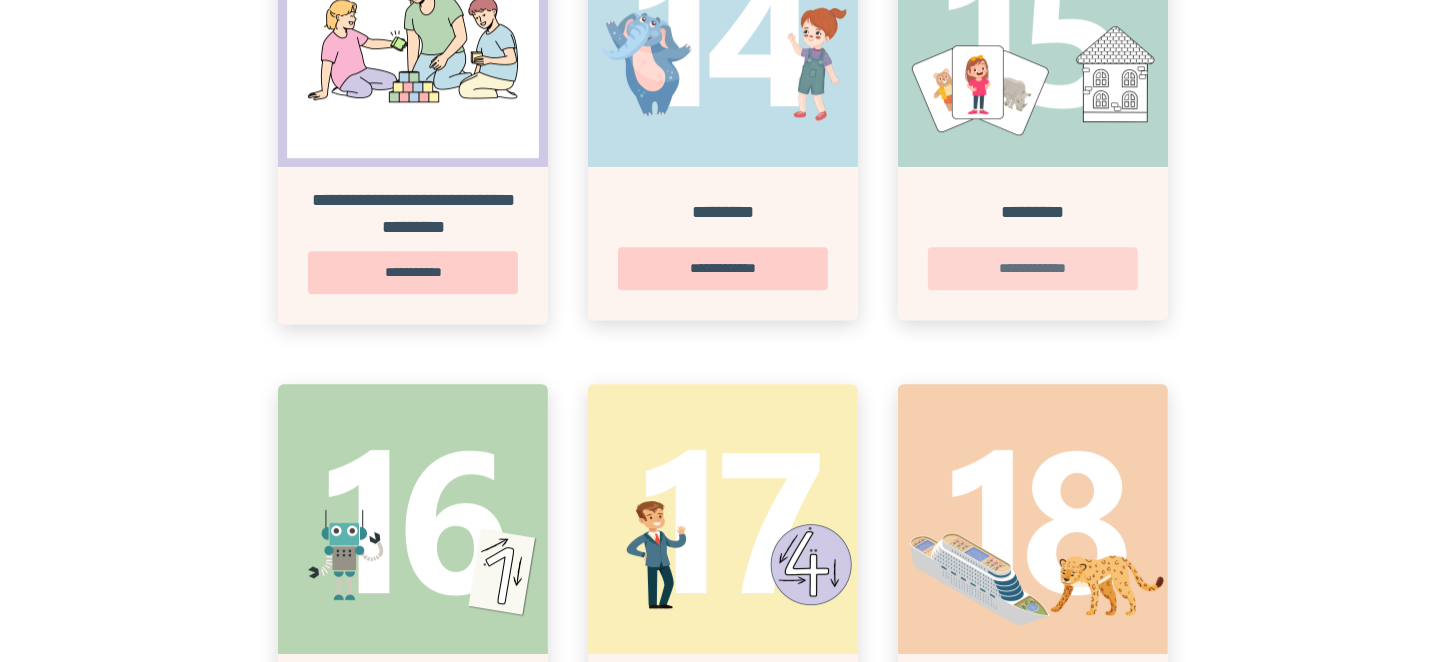 scroll, scrollTop: 0, scrollLeft: 0, axis: both 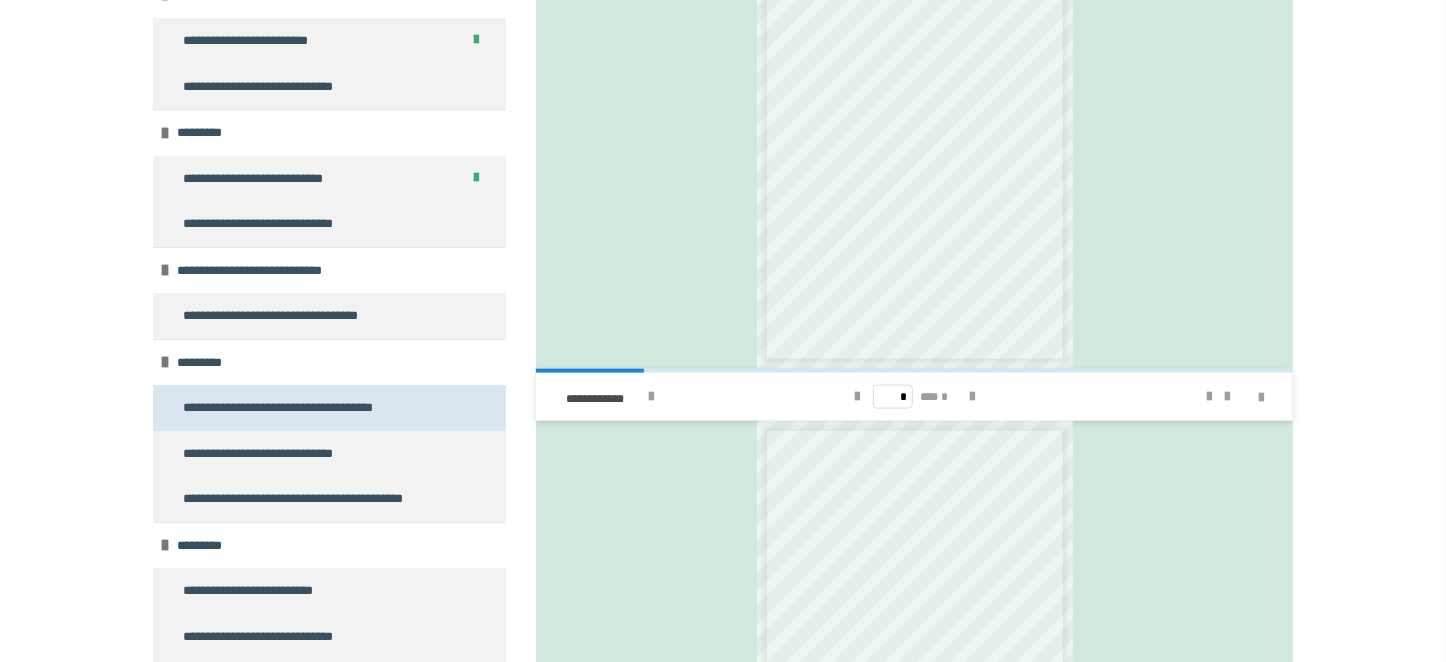 click on "**********" at bounding box center (279, 408) 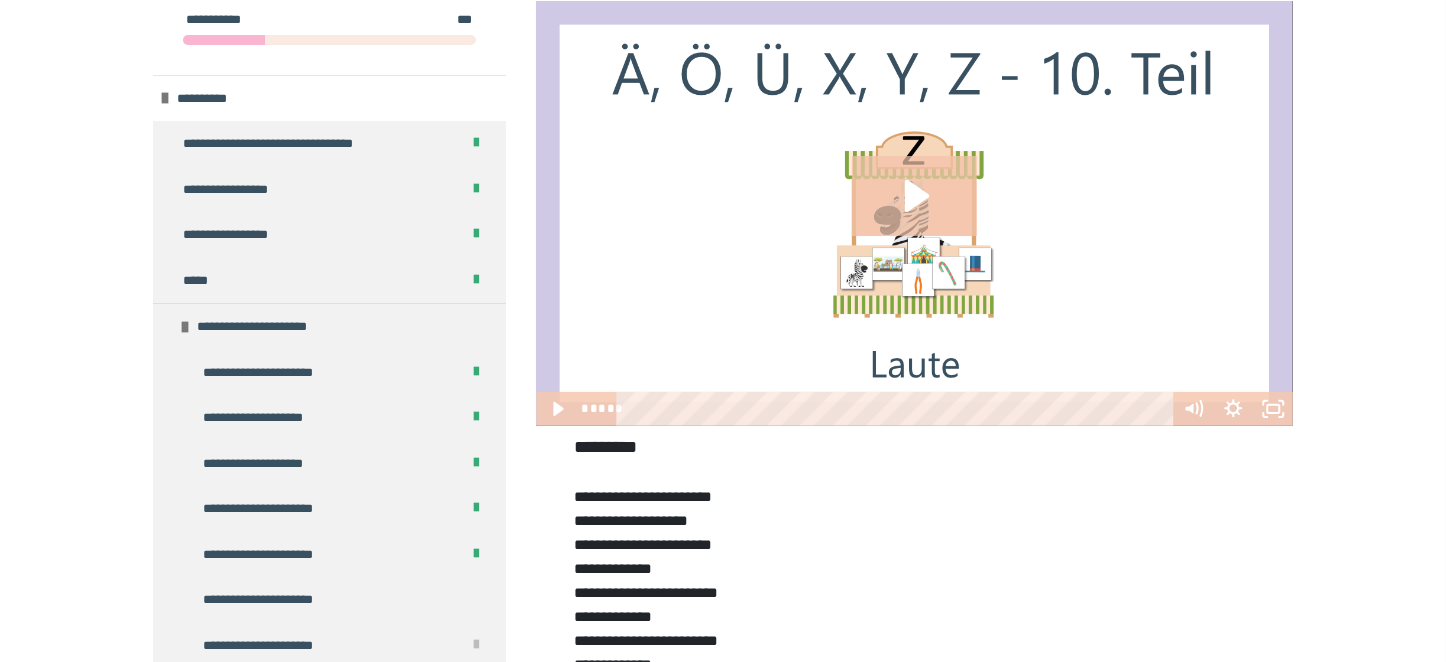 scroll, scrollTop: 234, scrollLeft: 0, axis: vertical 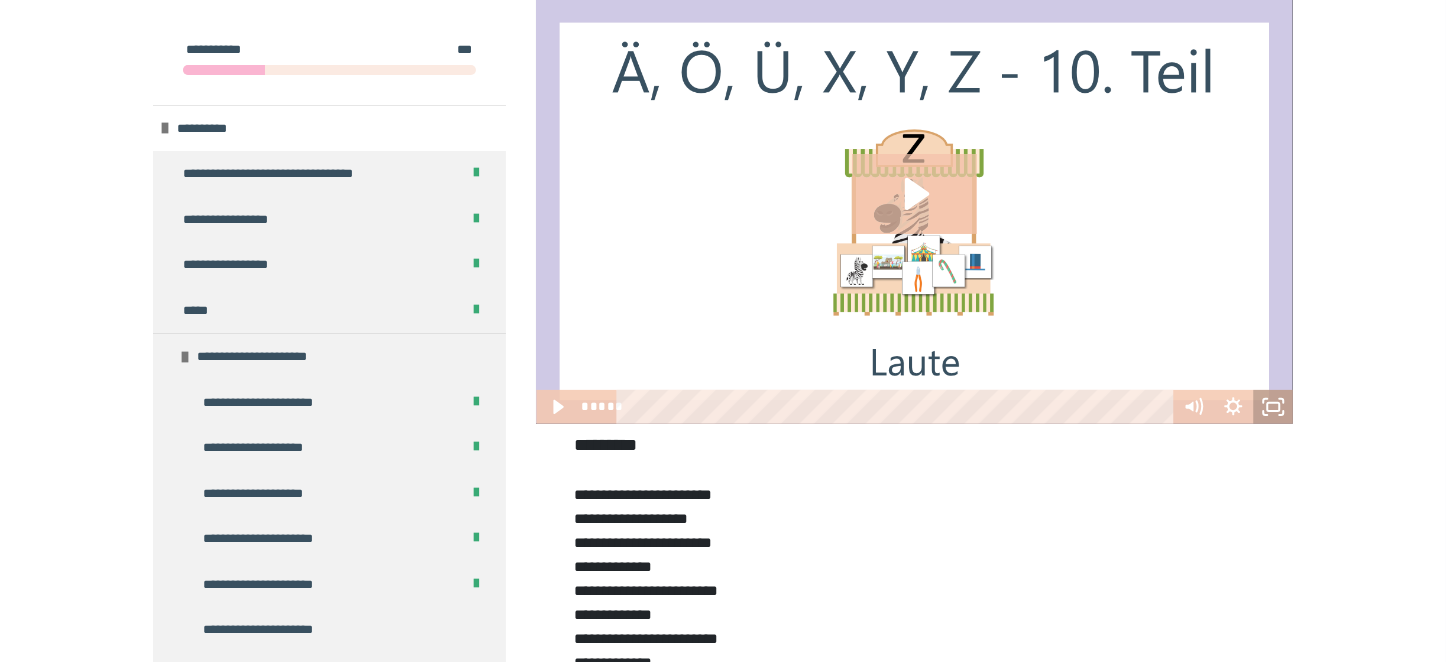 click 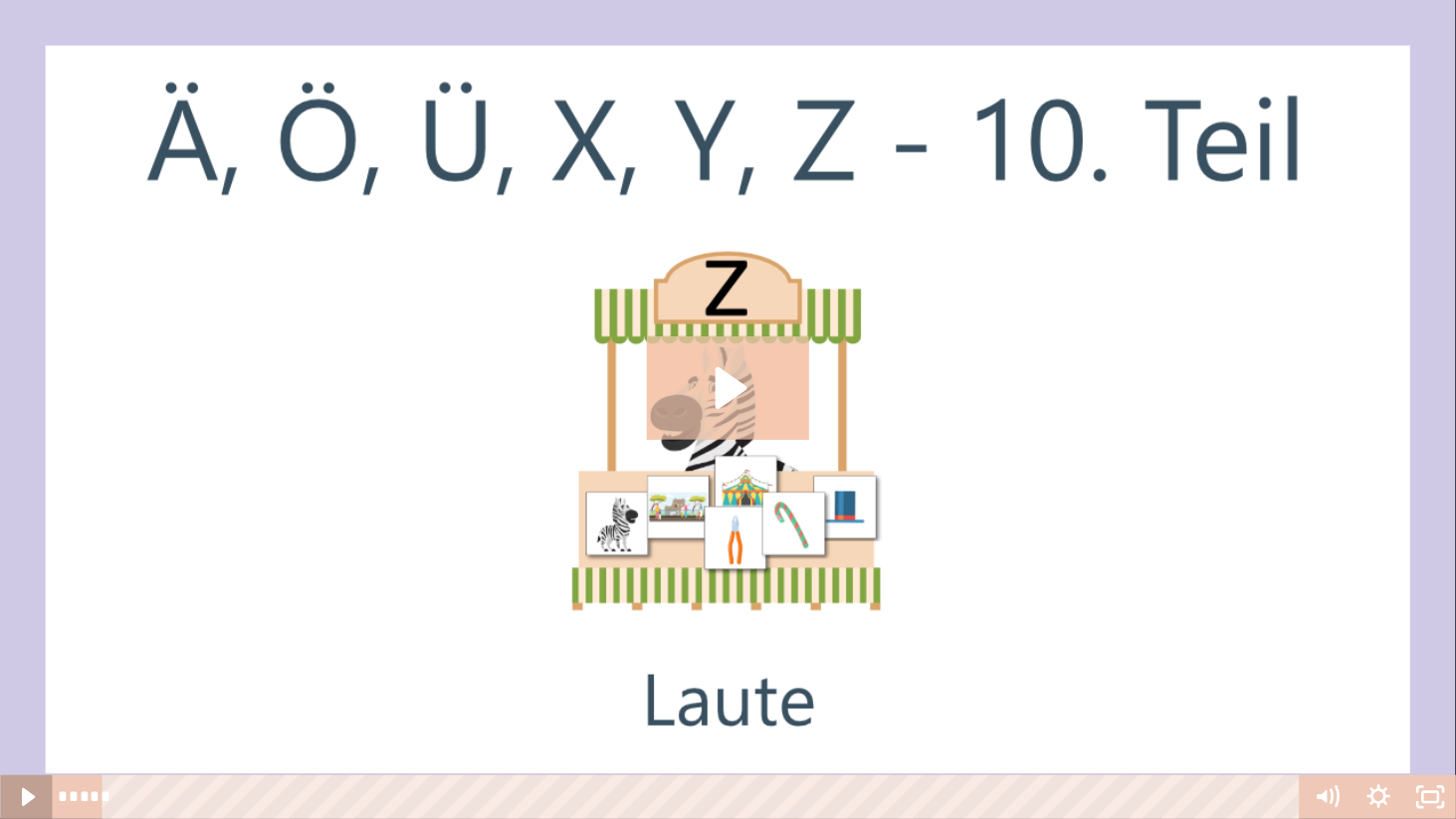 click 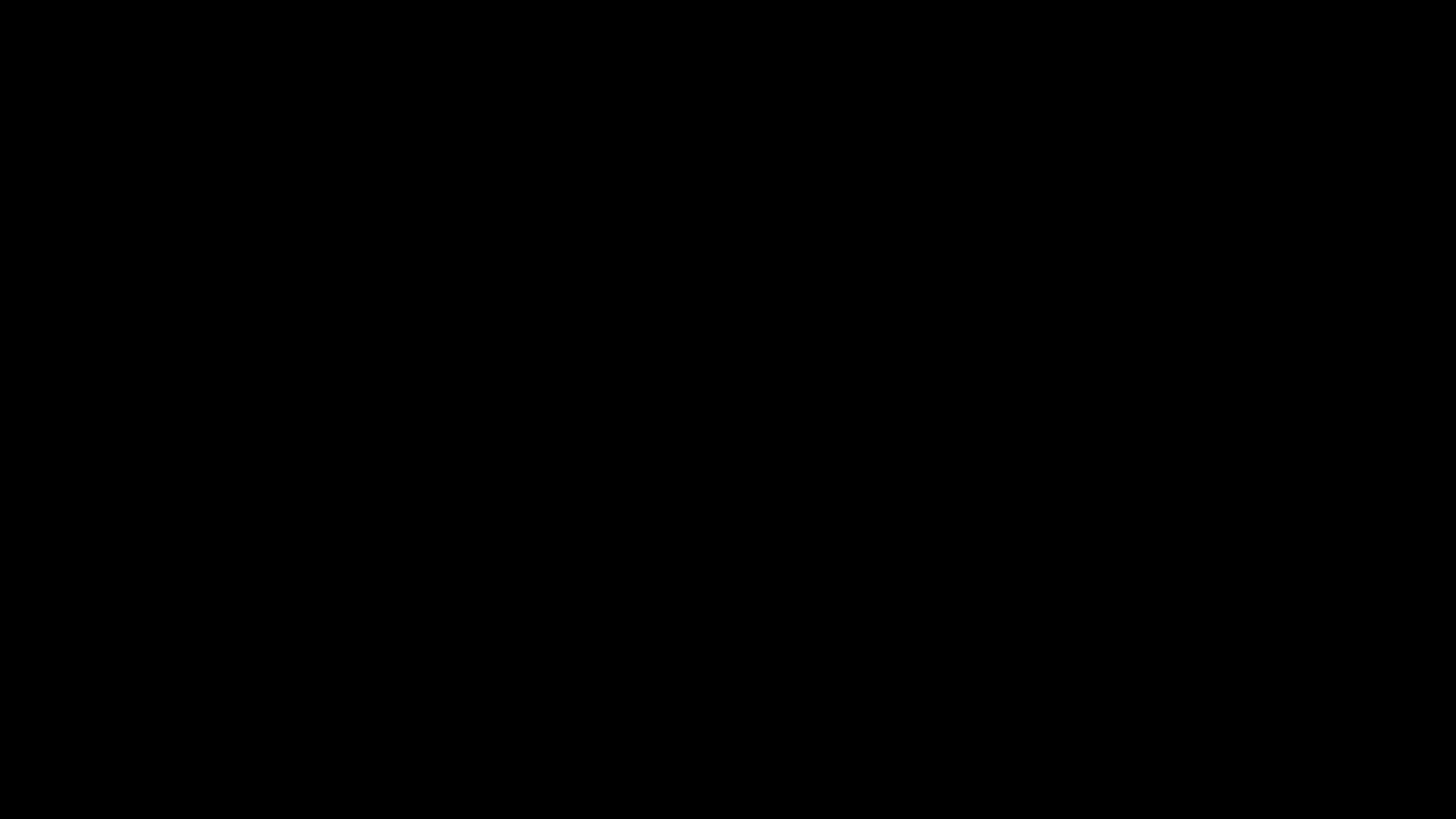 type 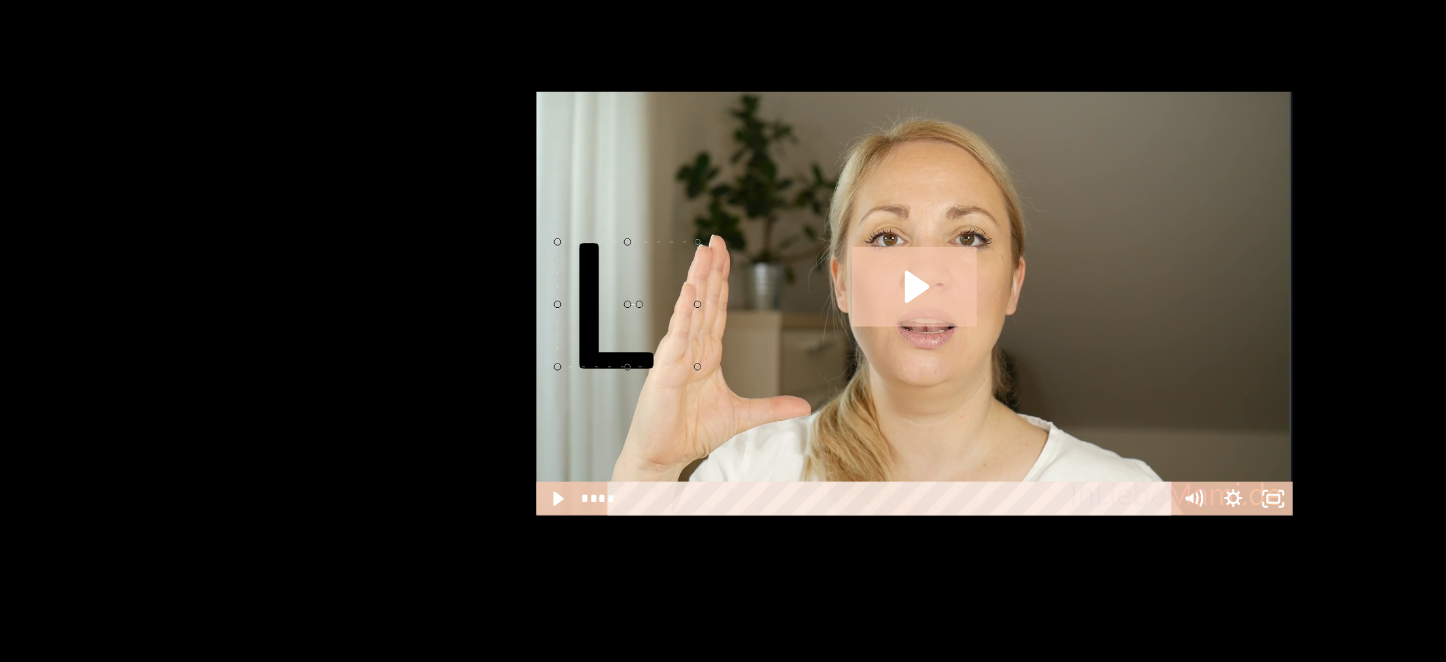 scroll, scrollTop: 1040, scrollLeft: 0, axis: vertical 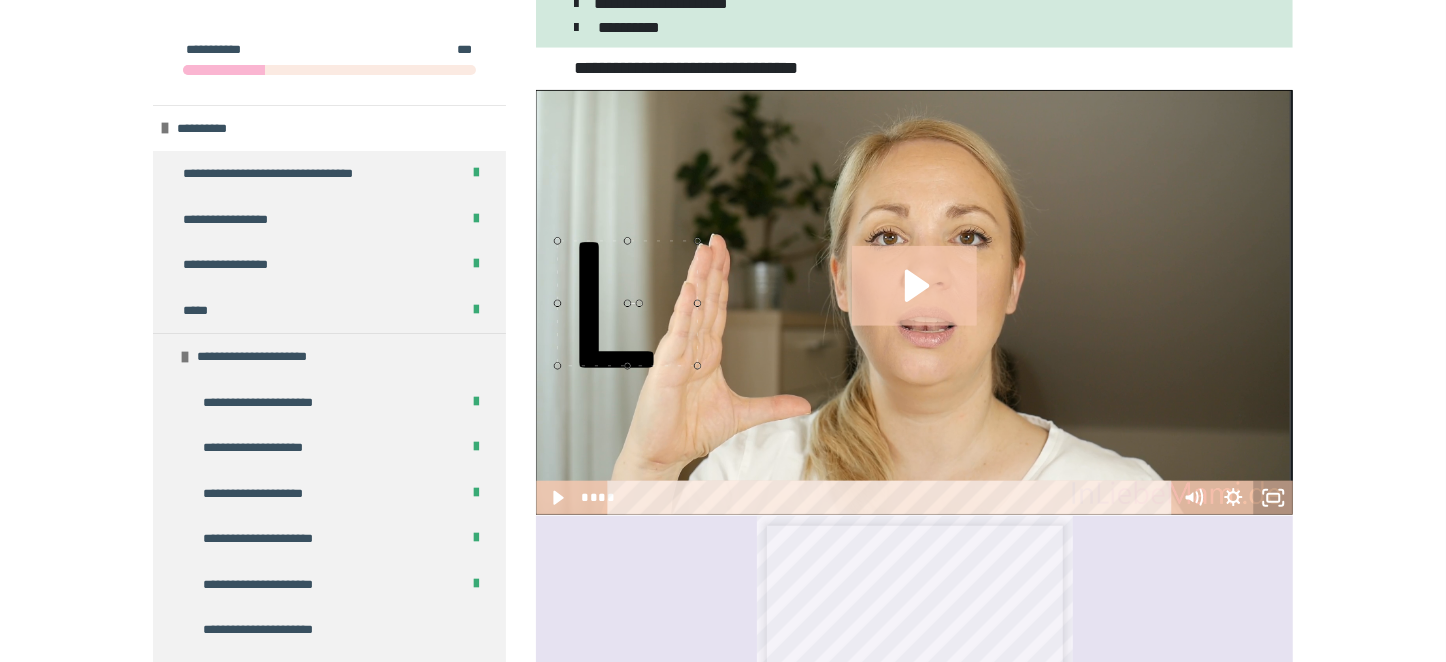 click 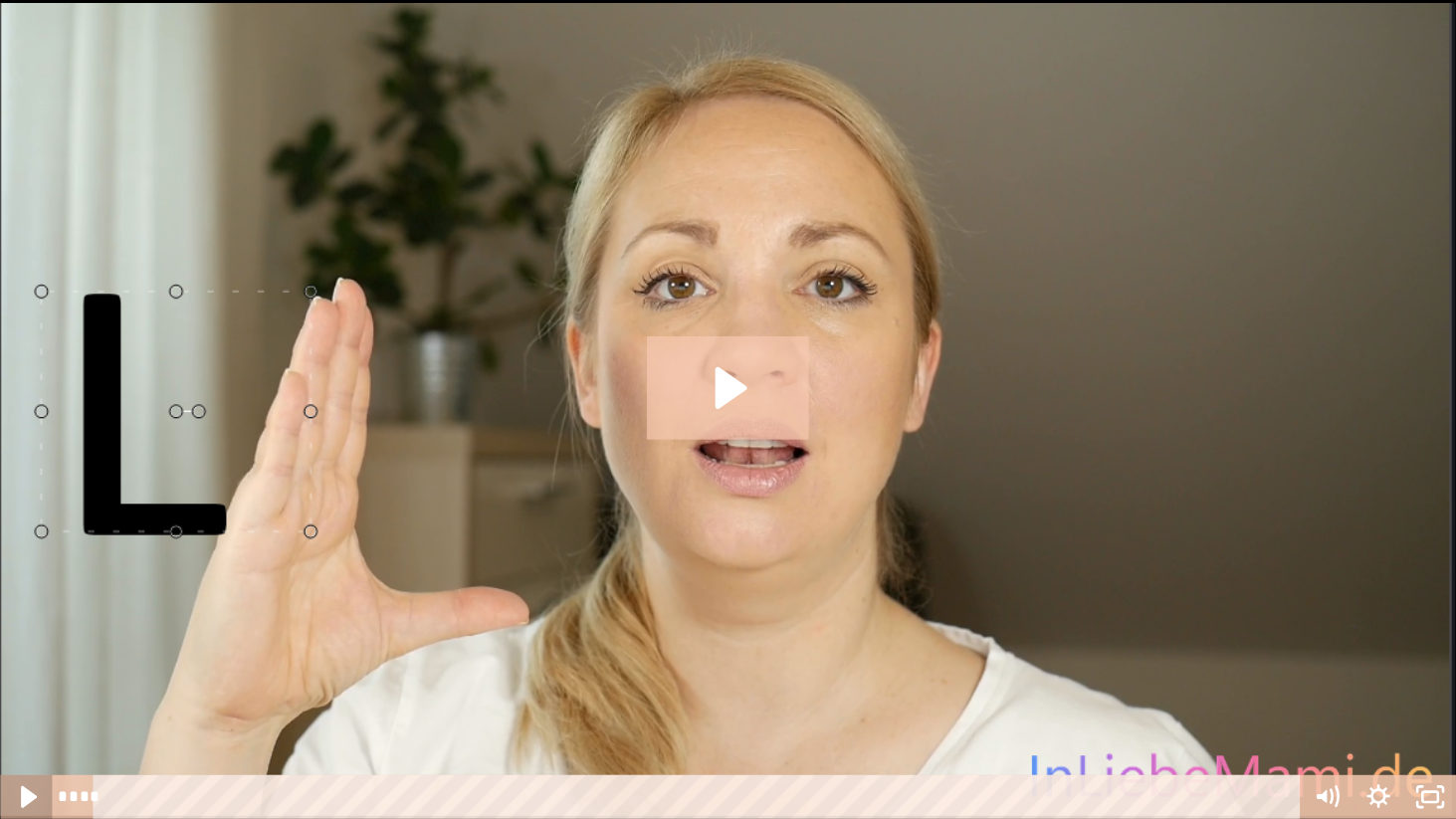 click 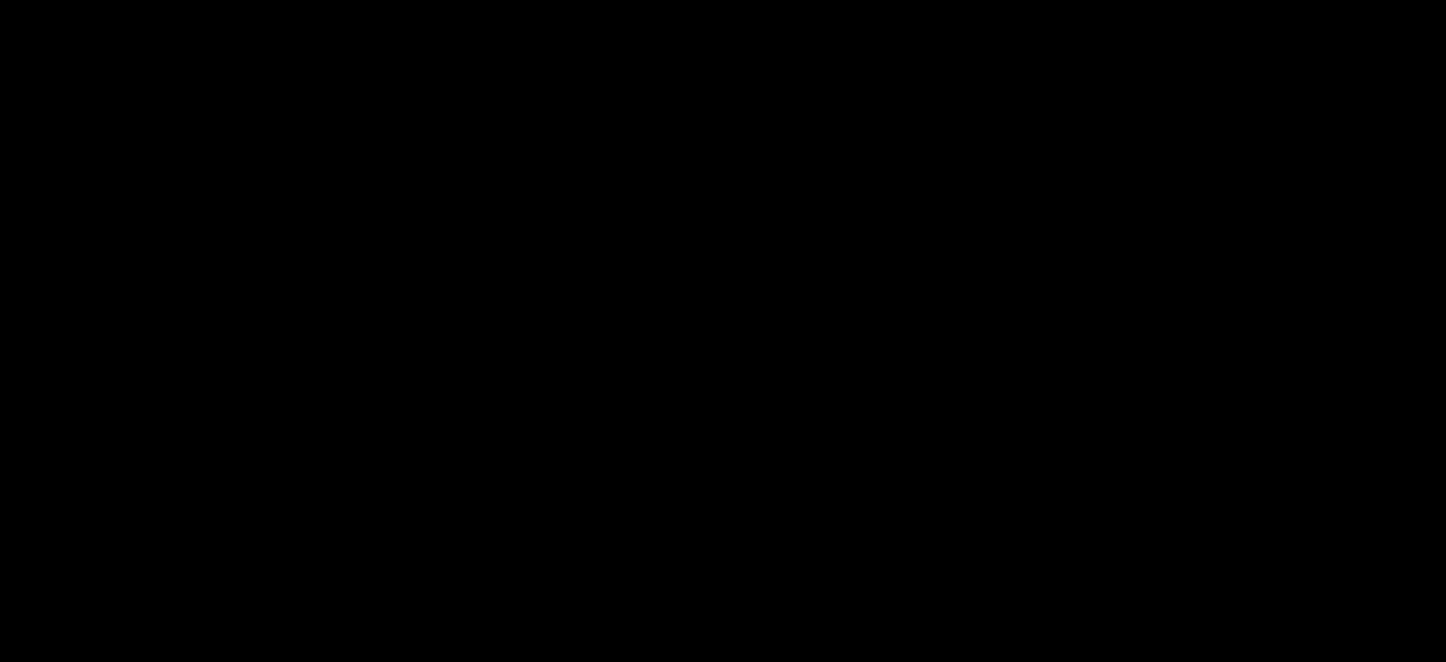 scroll, scrollTop: 26, scrollLeft: 0, axis: vertical 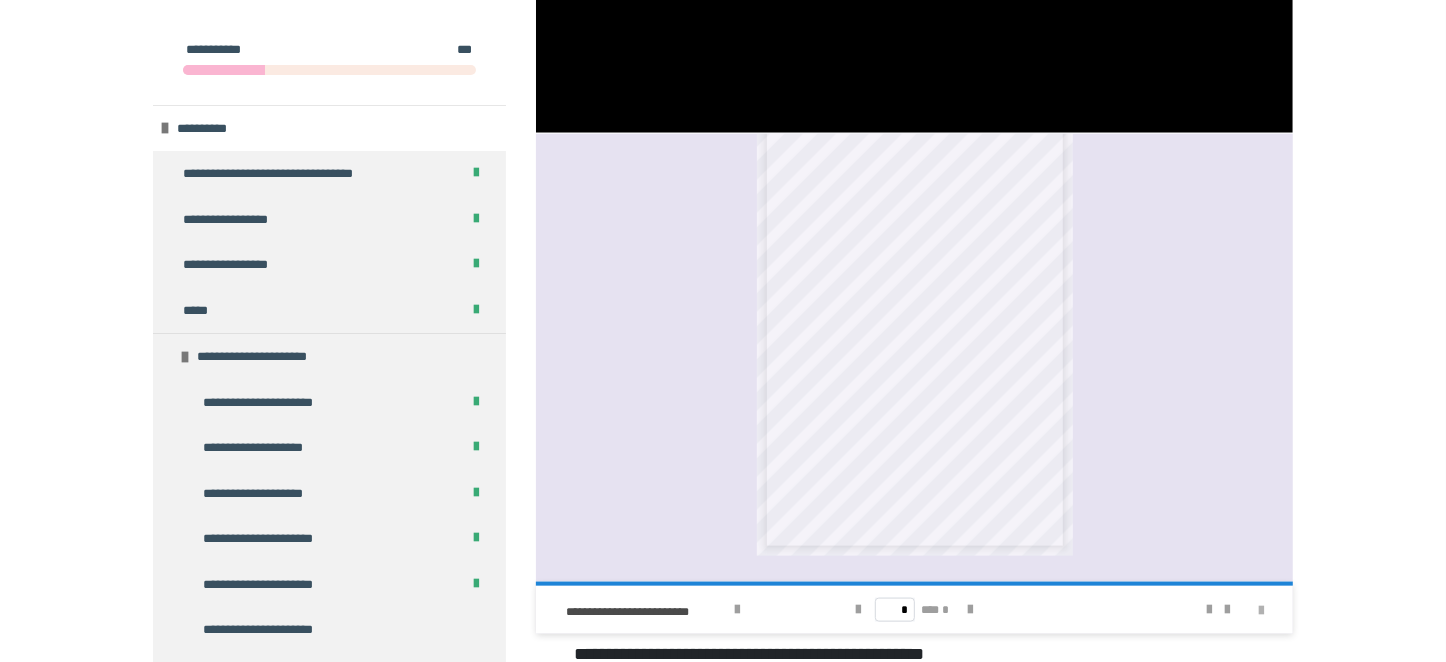 click at bounding box center (1261, 611) 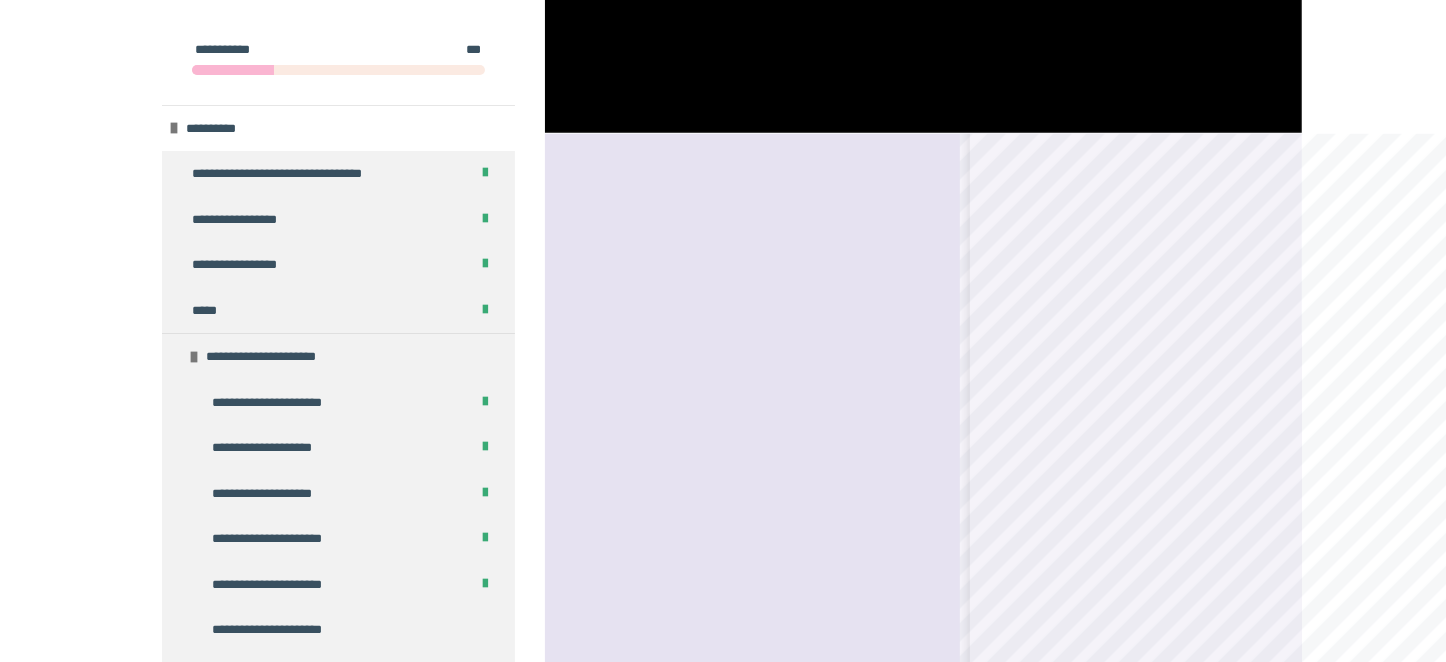 scroll, scrollTop: 0, scrollLeft: 0, axis: both 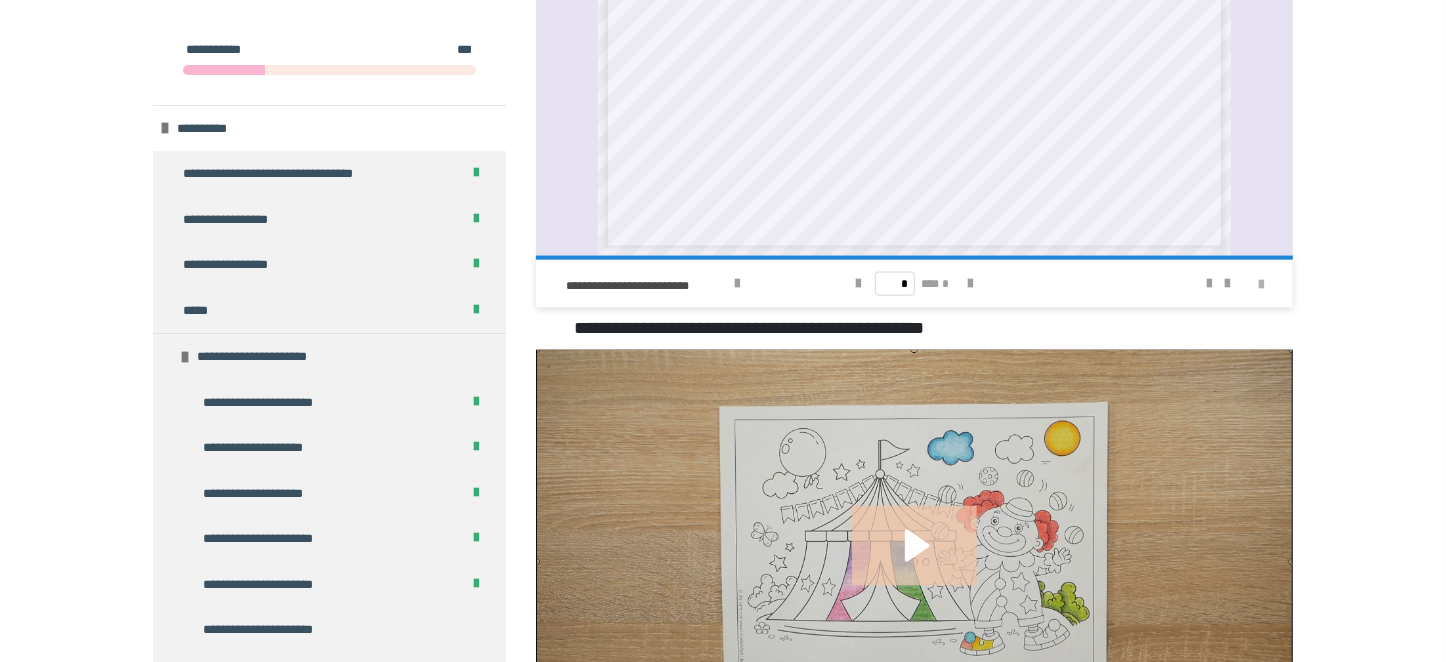 click at bounding box center [1261, 285] 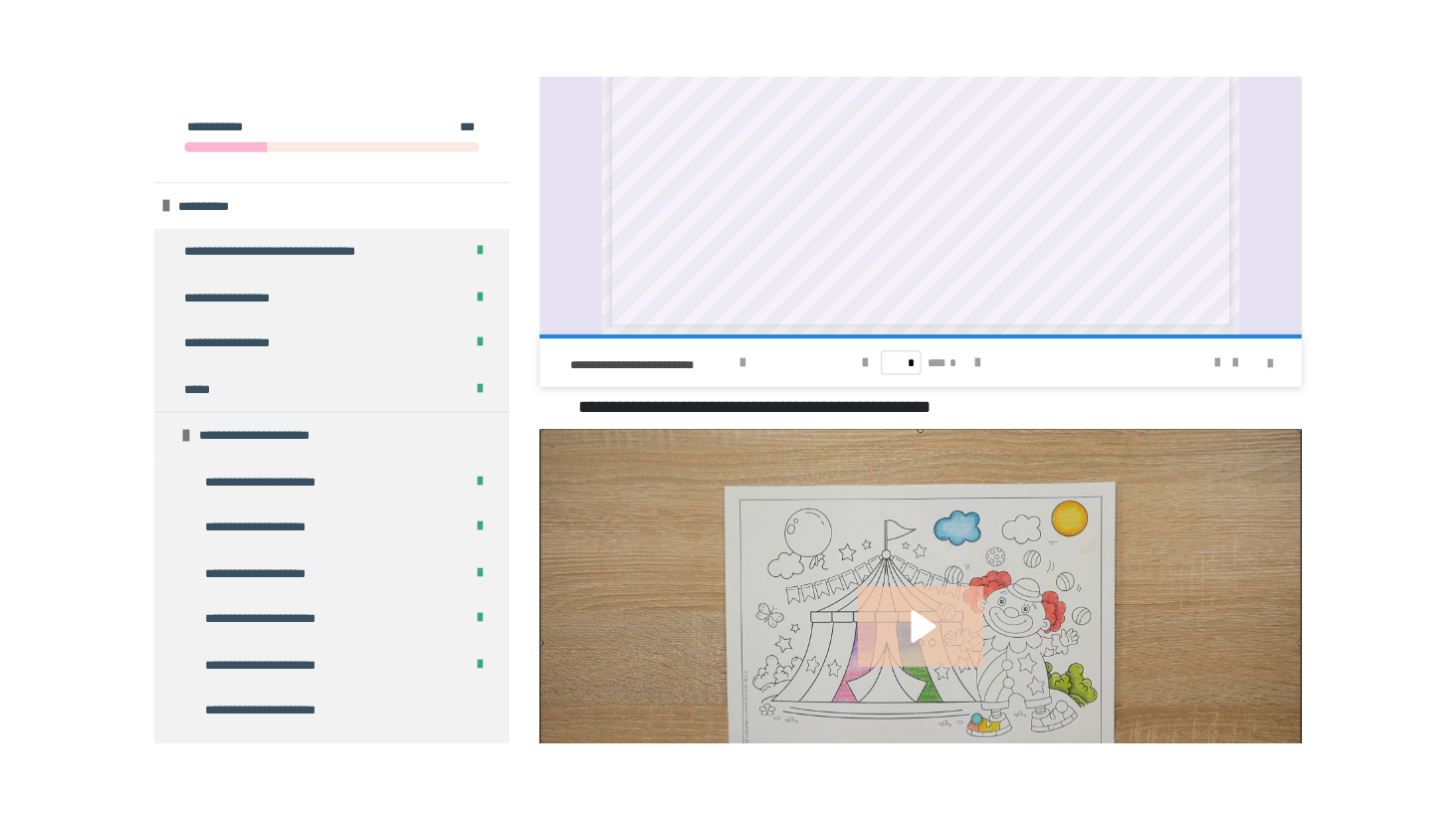 scroll, scrollTop: 98, scrollLeft: 0, axis: vertical 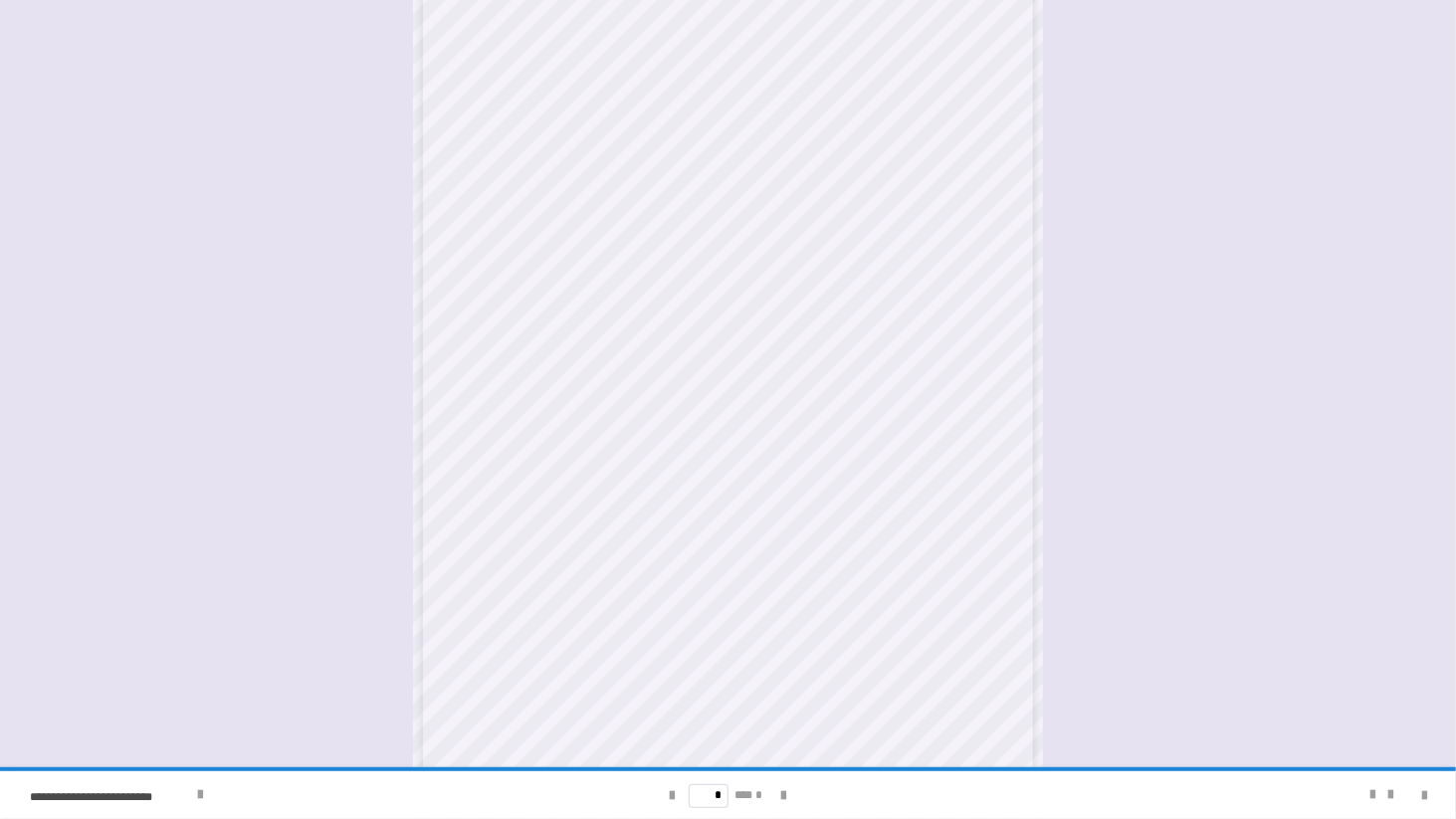 click on "**********" at bounding box center (728, 311) 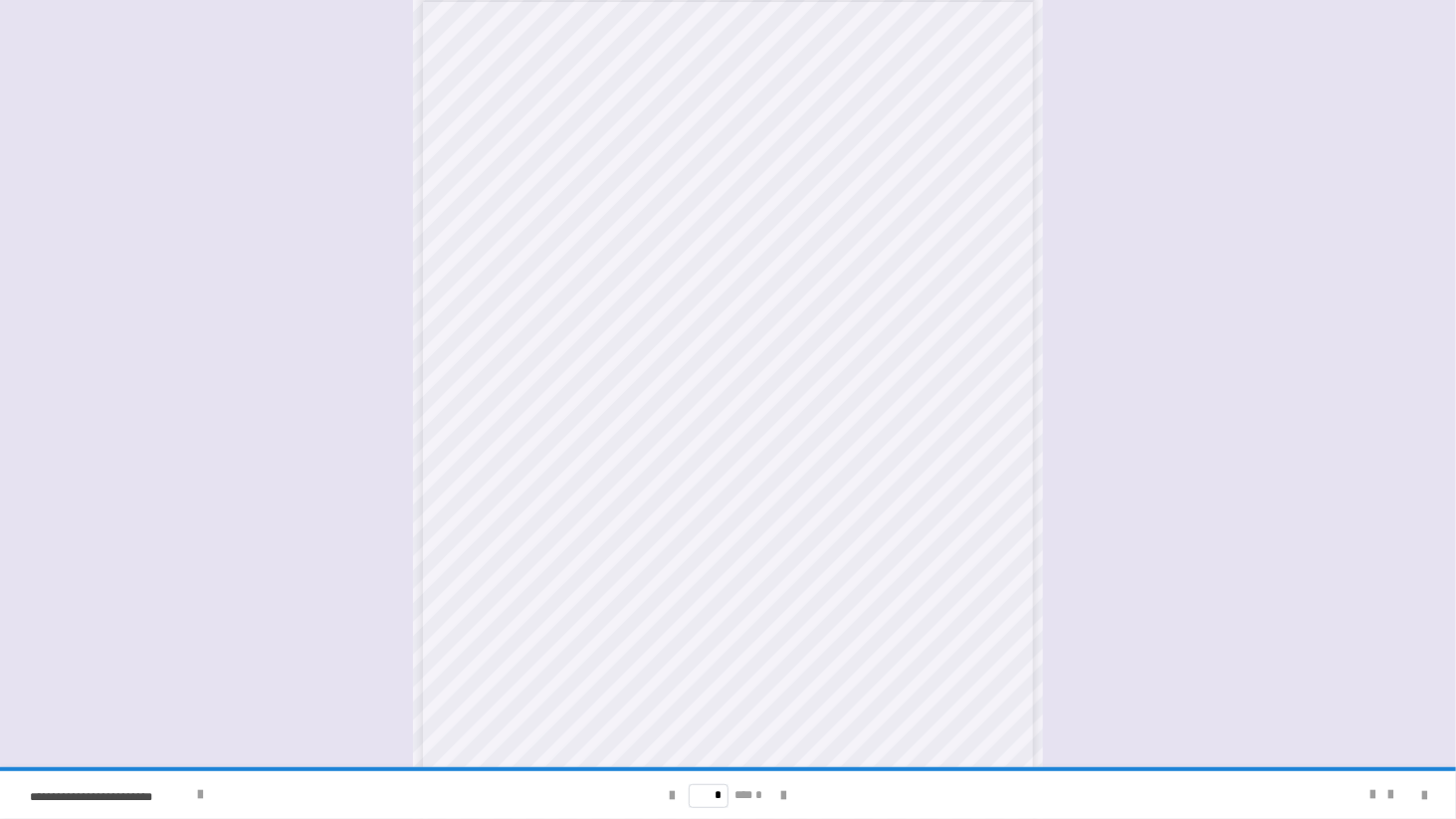 scroll, scrollTop: 0, scrollLeft: 0, axis: both 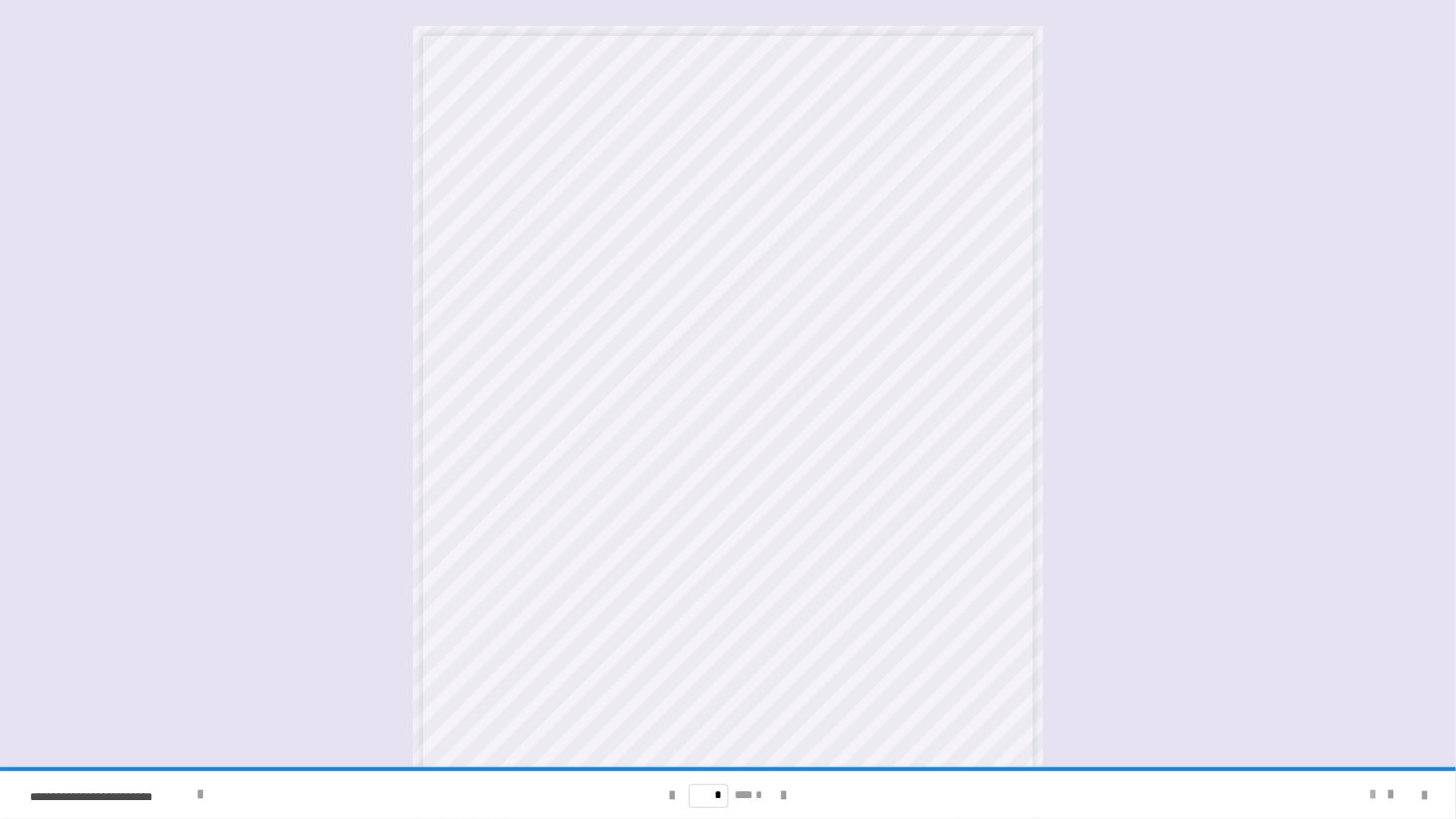 click at bounding box center [1372, 795] 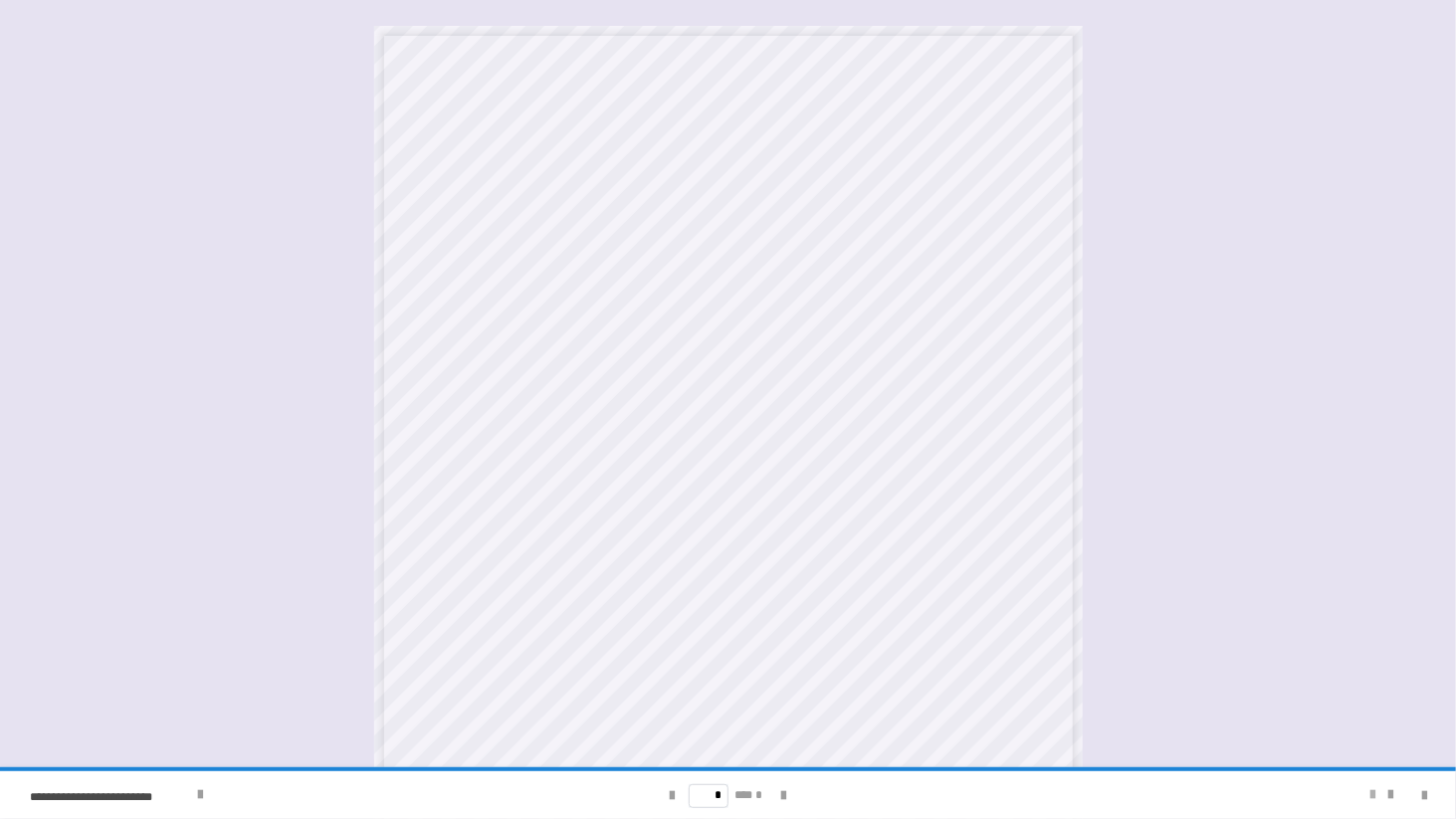 click at bounding box center (1372, 795) 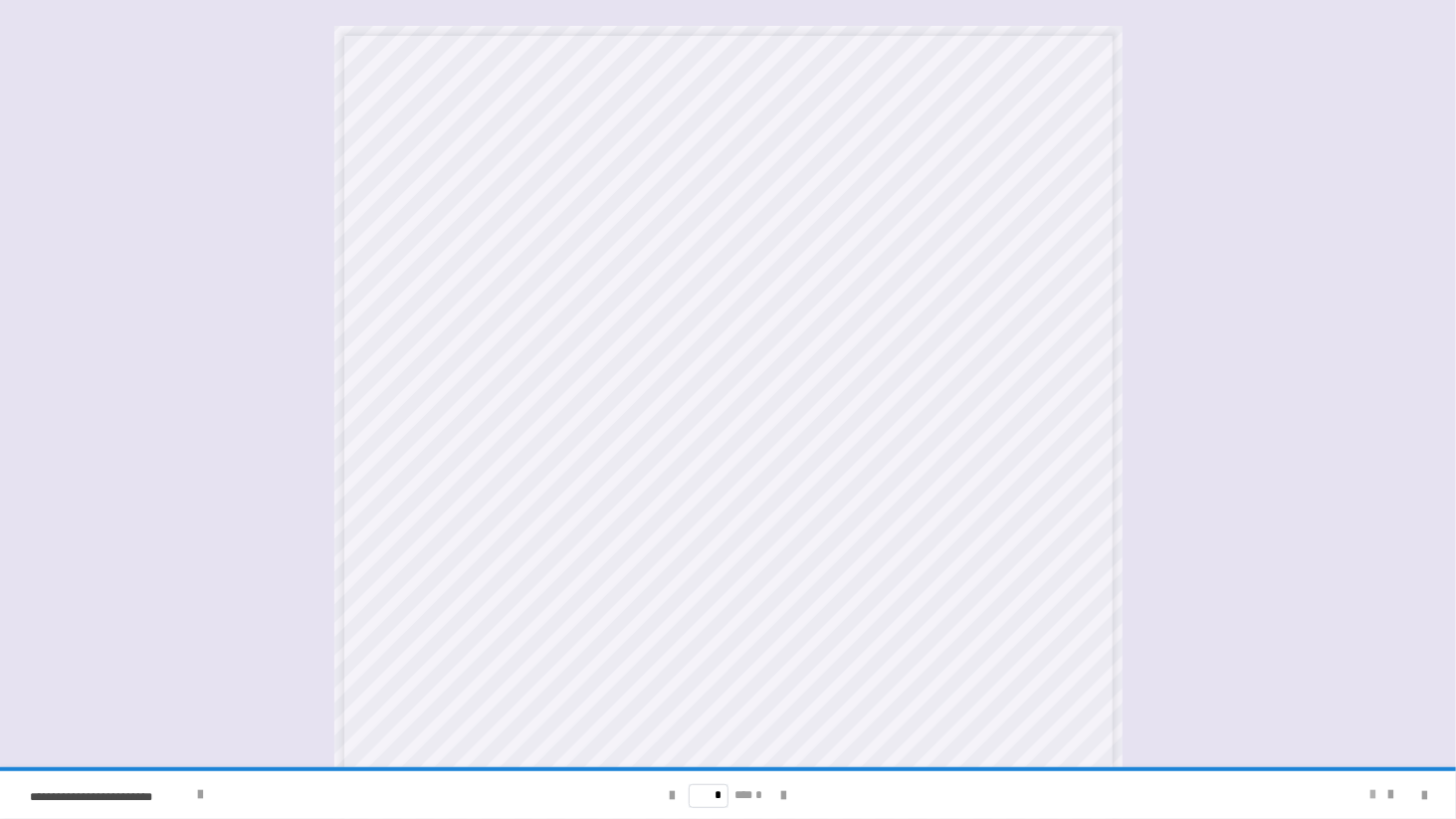 click at bounding box center (1372, 795) 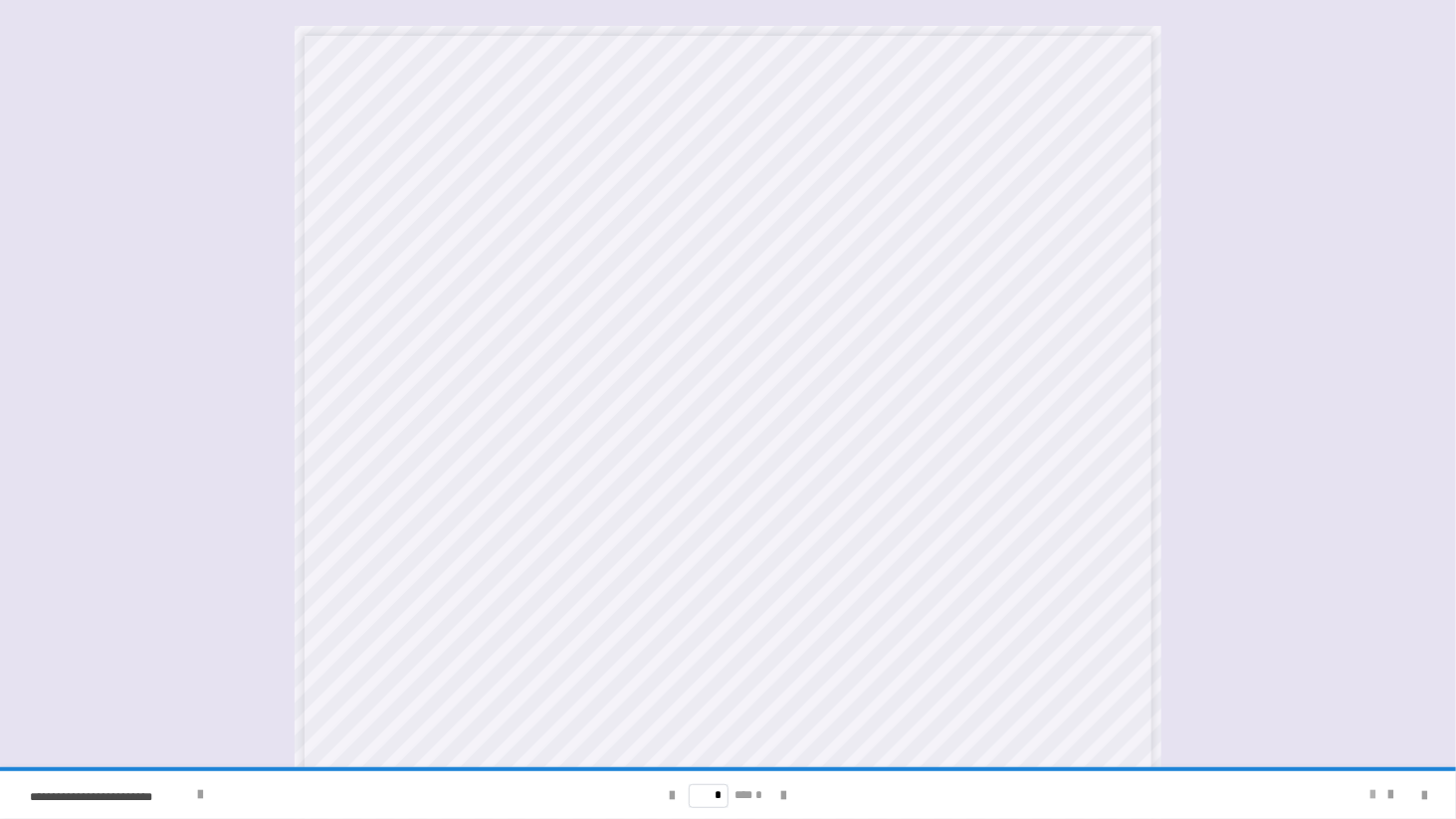 click at bounding box center [1372, 795] 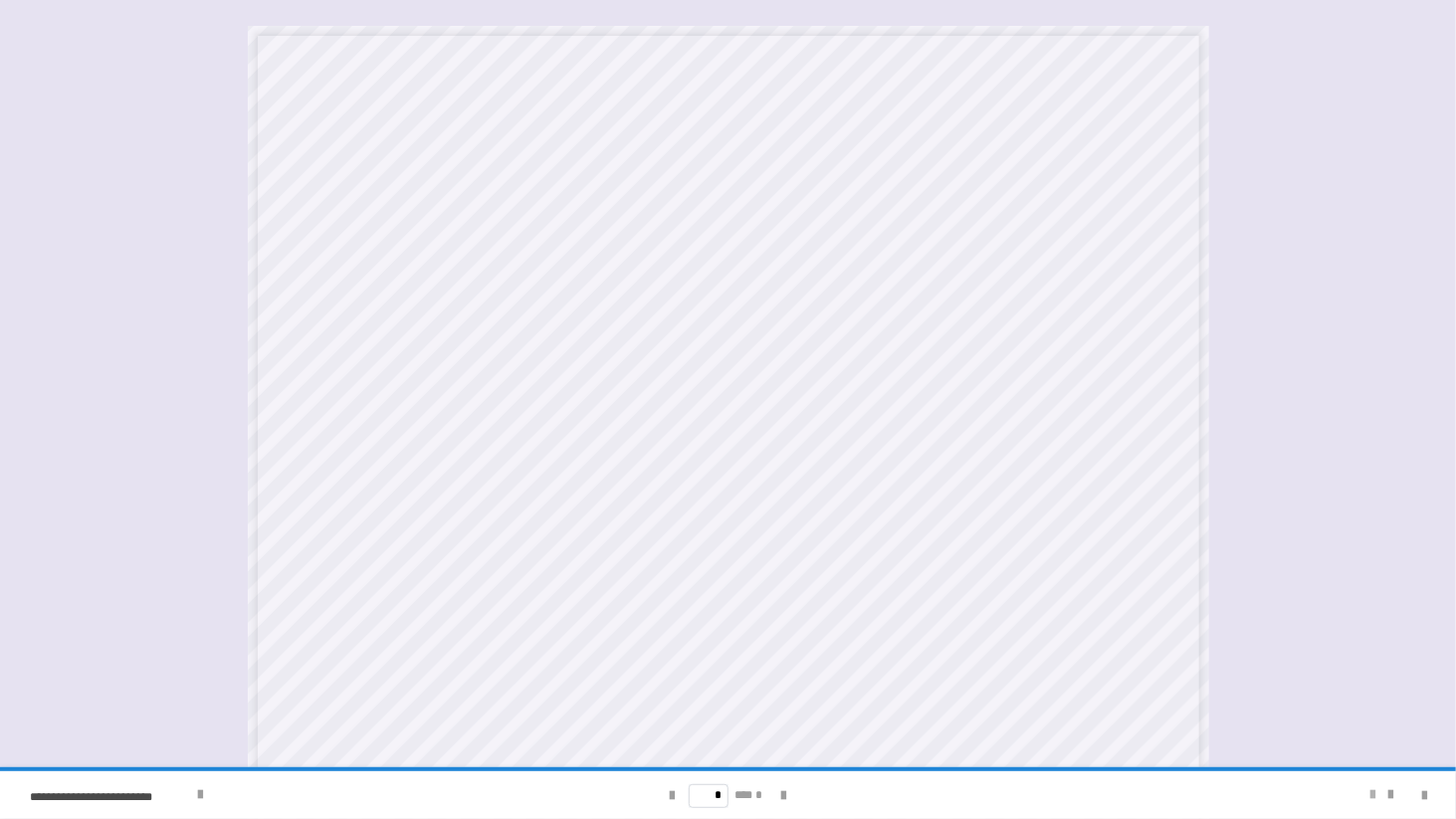 click at bounding box center [1372, 795] 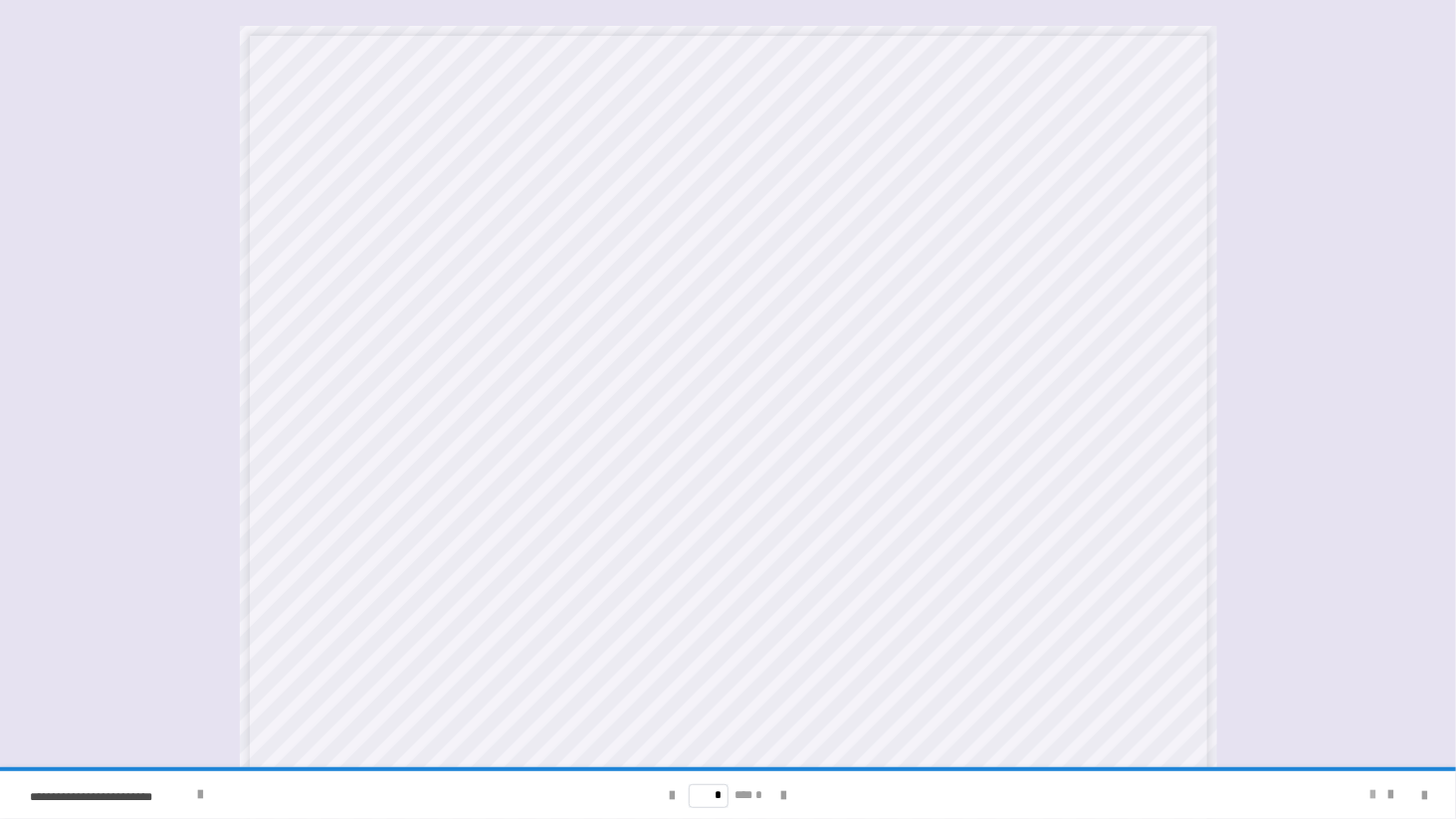 click at bounding box center [1372, 795] 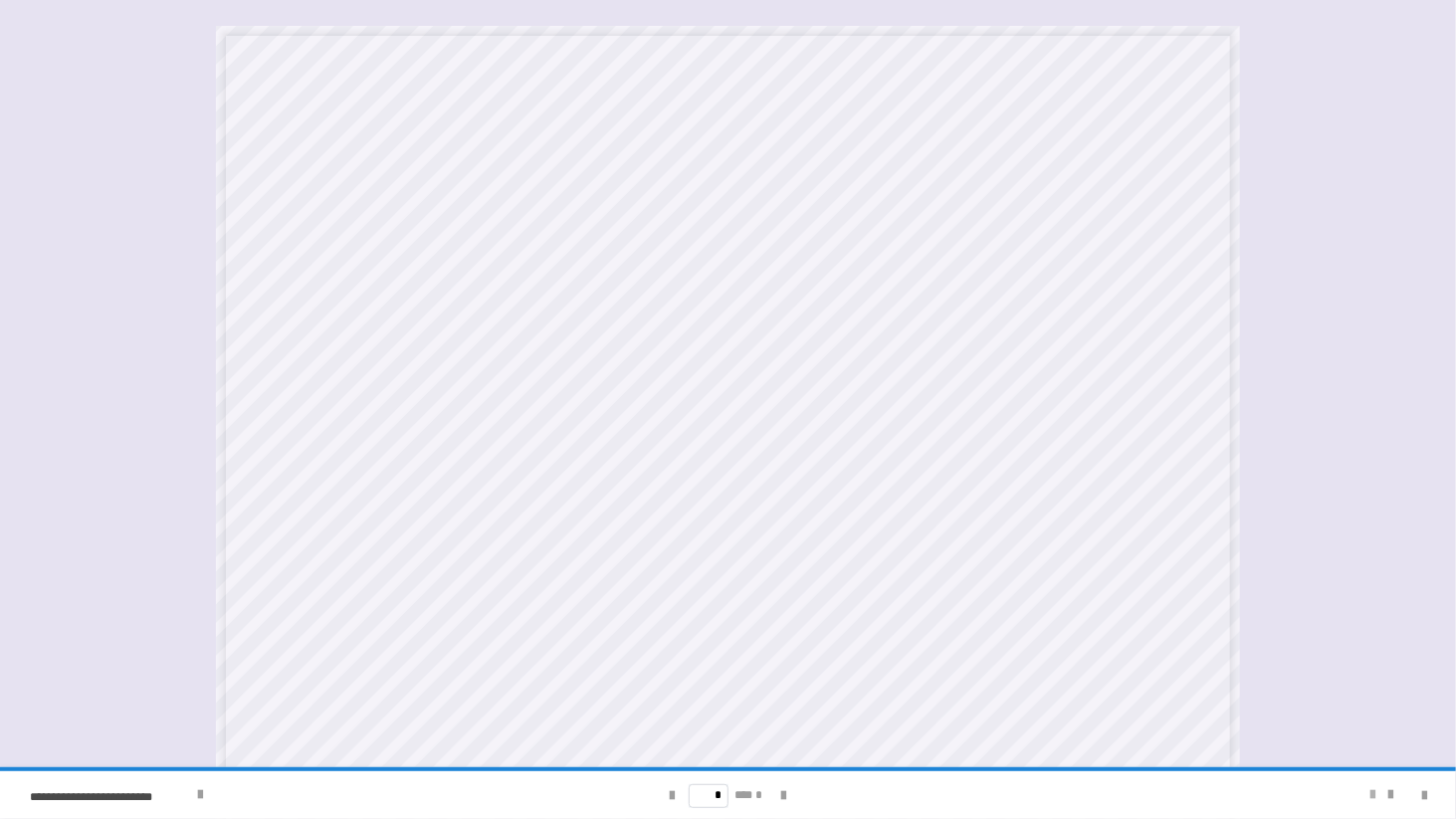 click at bounding box center [1372, 795] 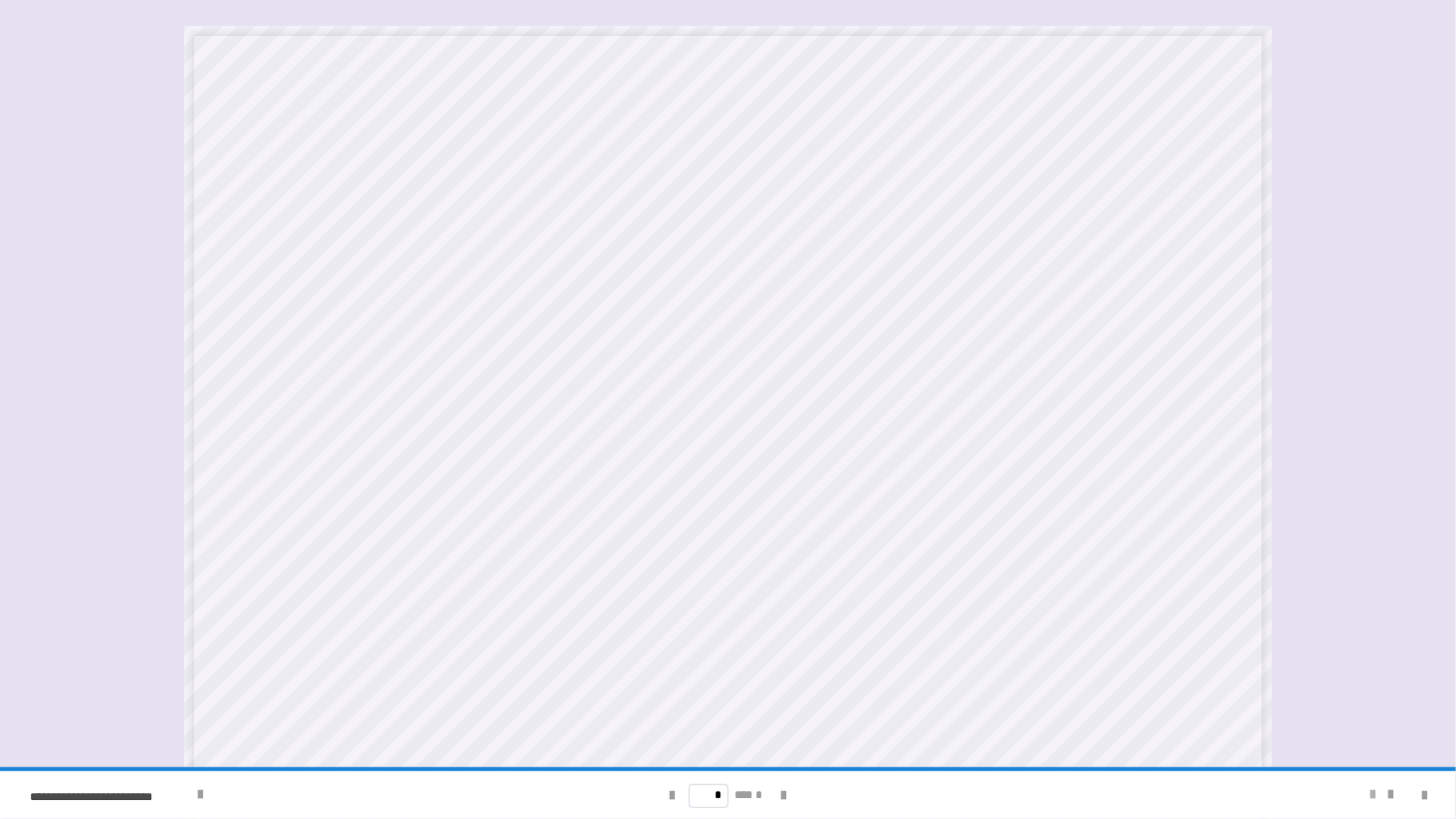 click at bounding box center [1372, 795] 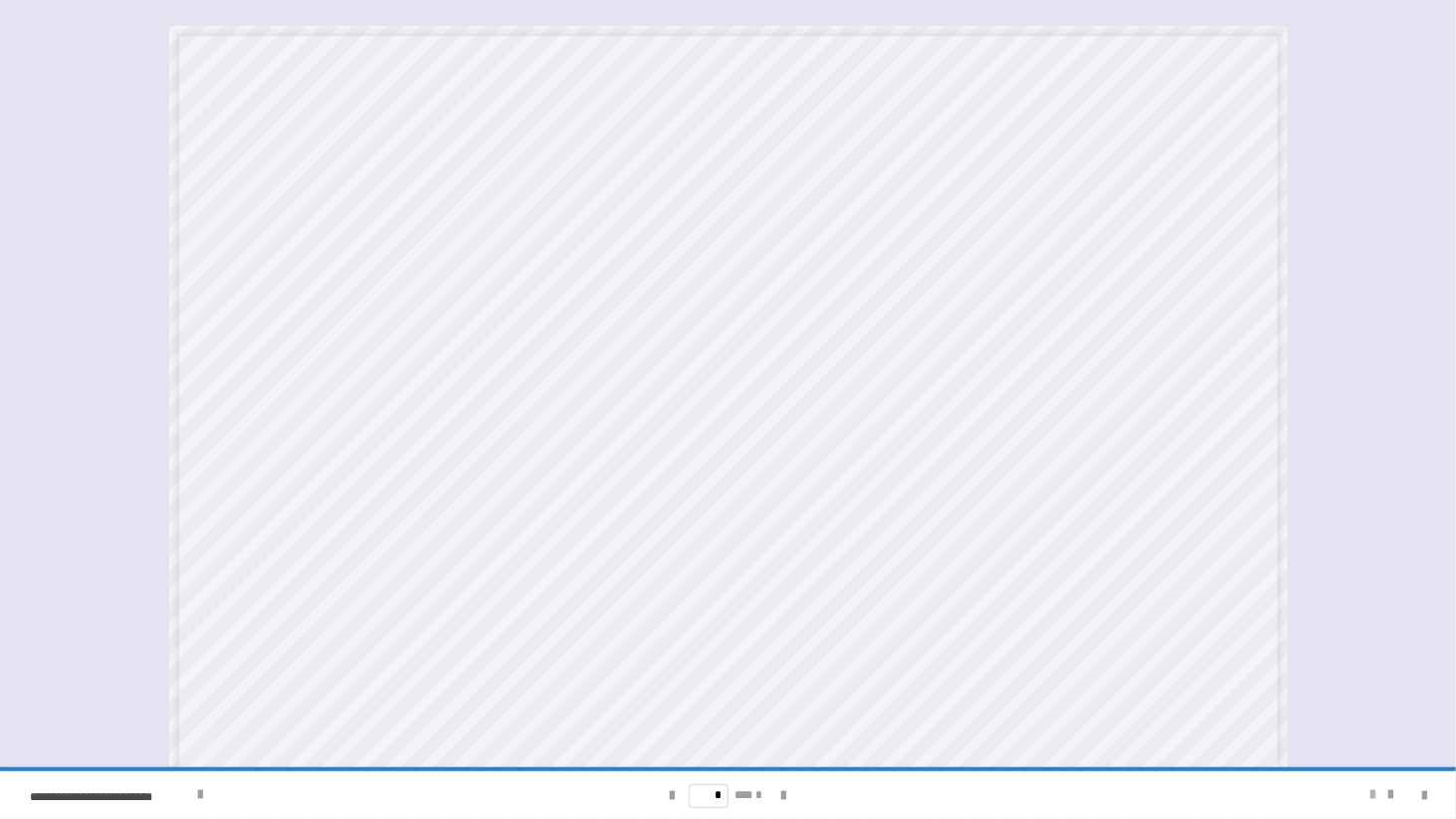 click at bounding box center [1372, 795] 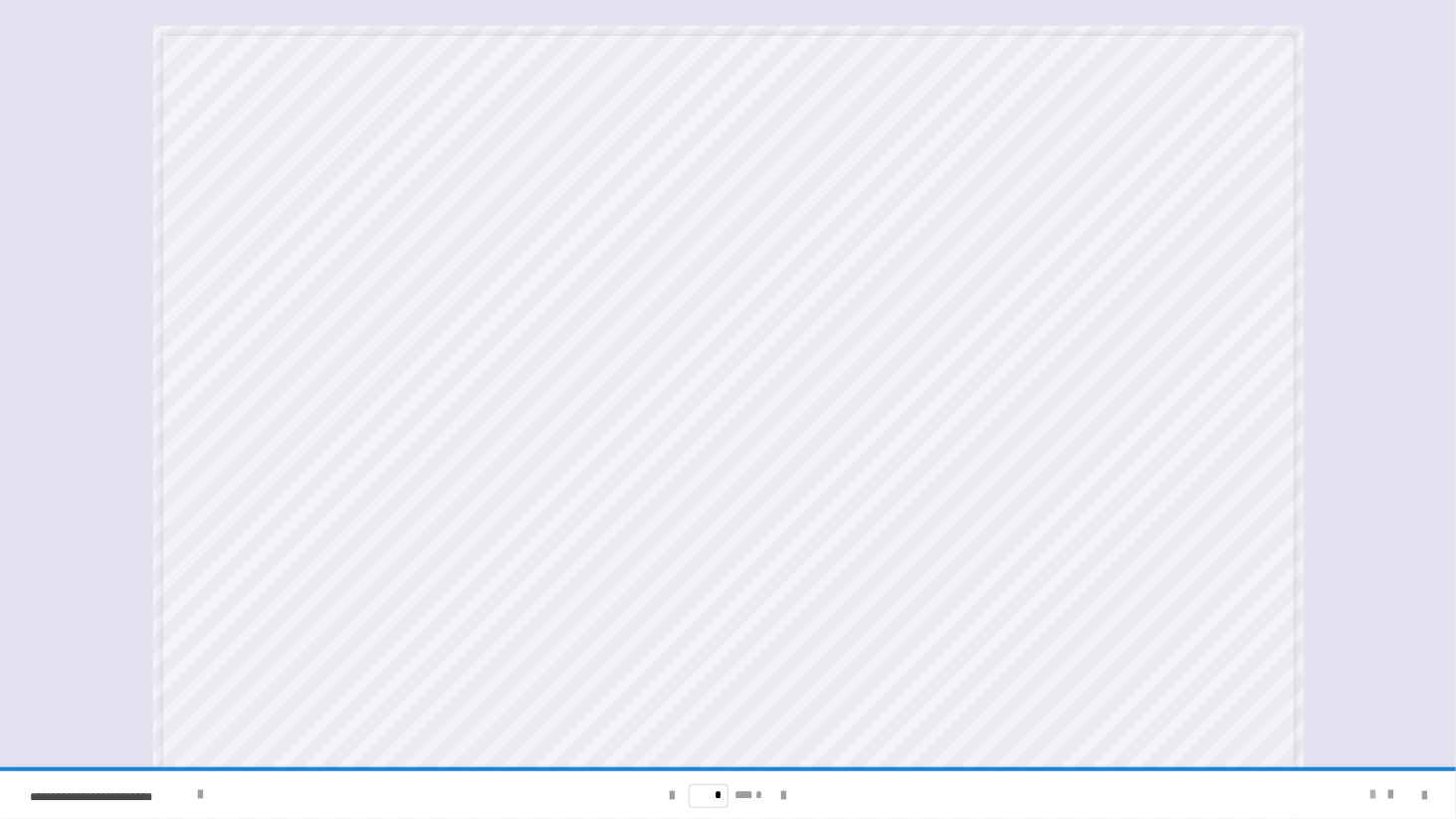 click at bounding box center (1372, 795) 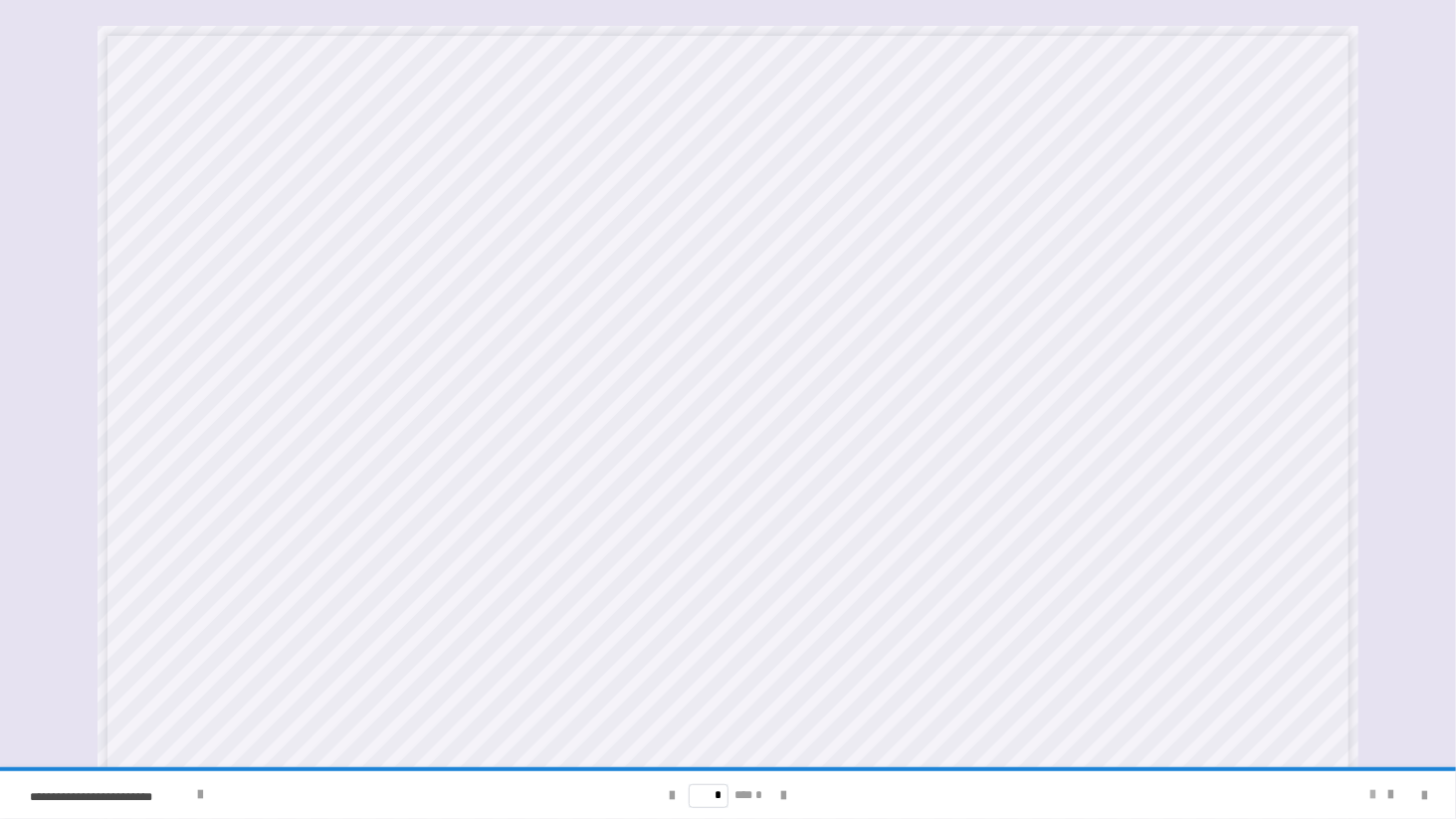 click at bounding box center [1372, 795] 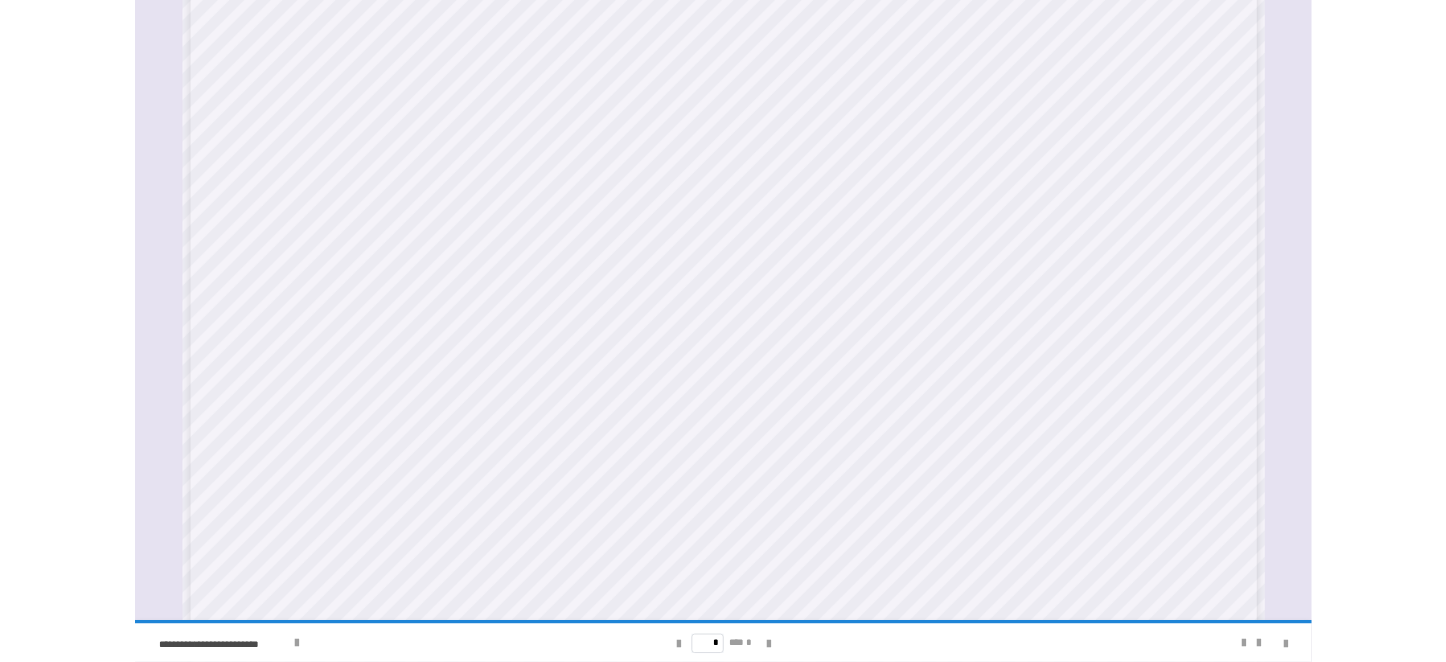 scroll, scrollTop: 1106, scrollLeft: 0, axis: vertical 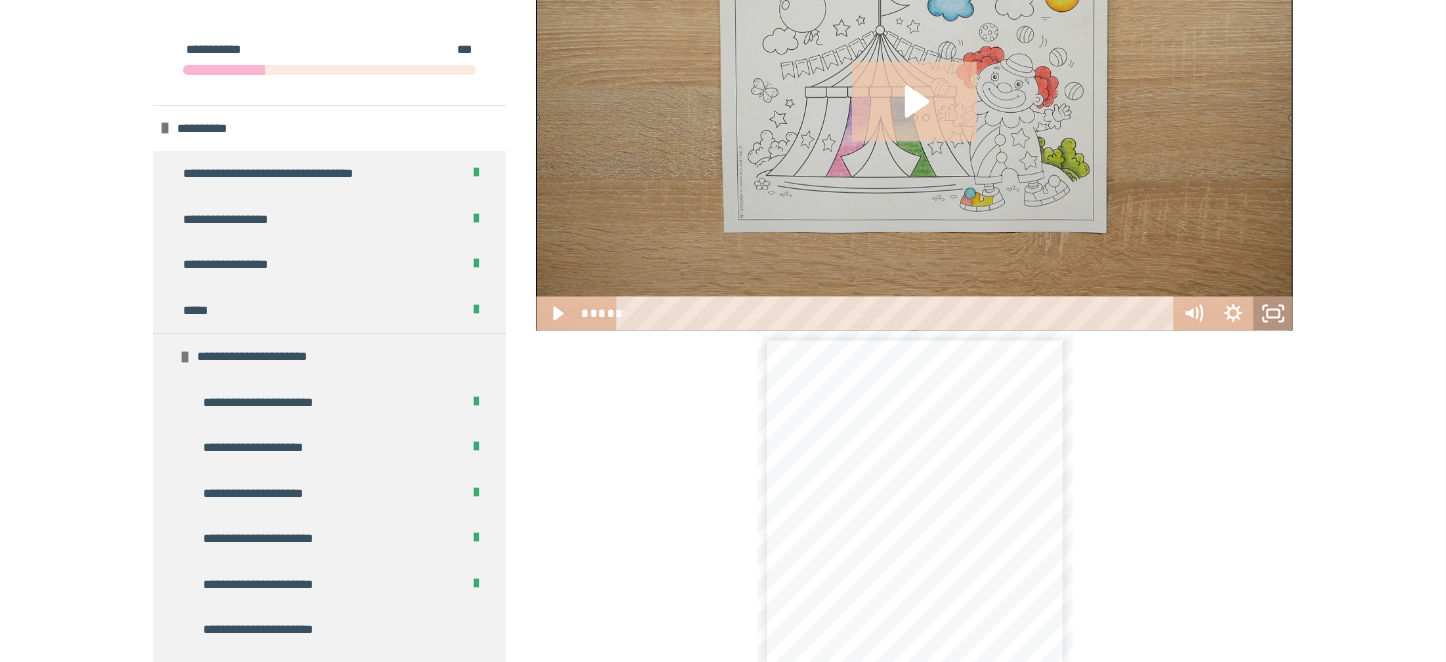 click 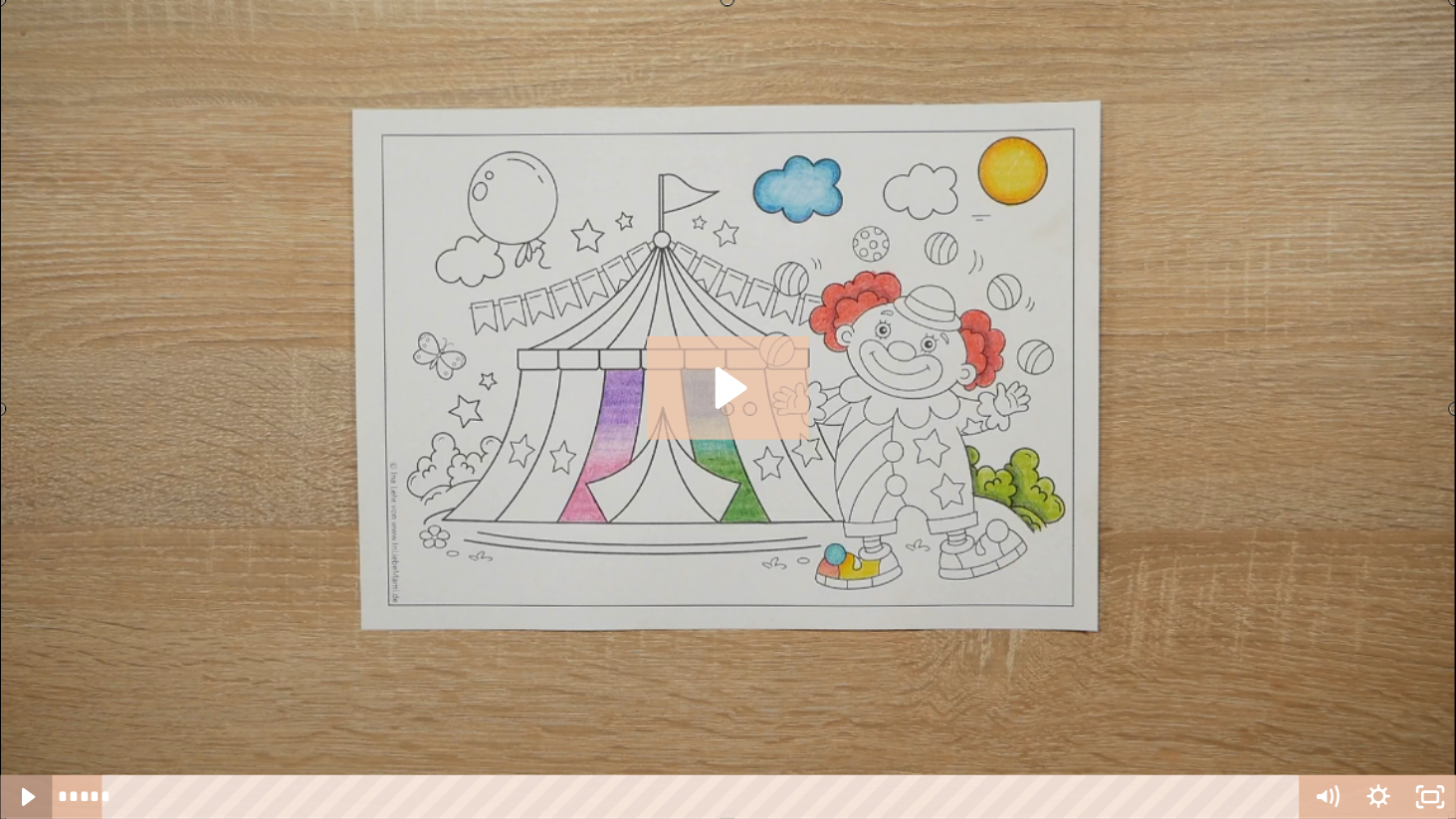 click 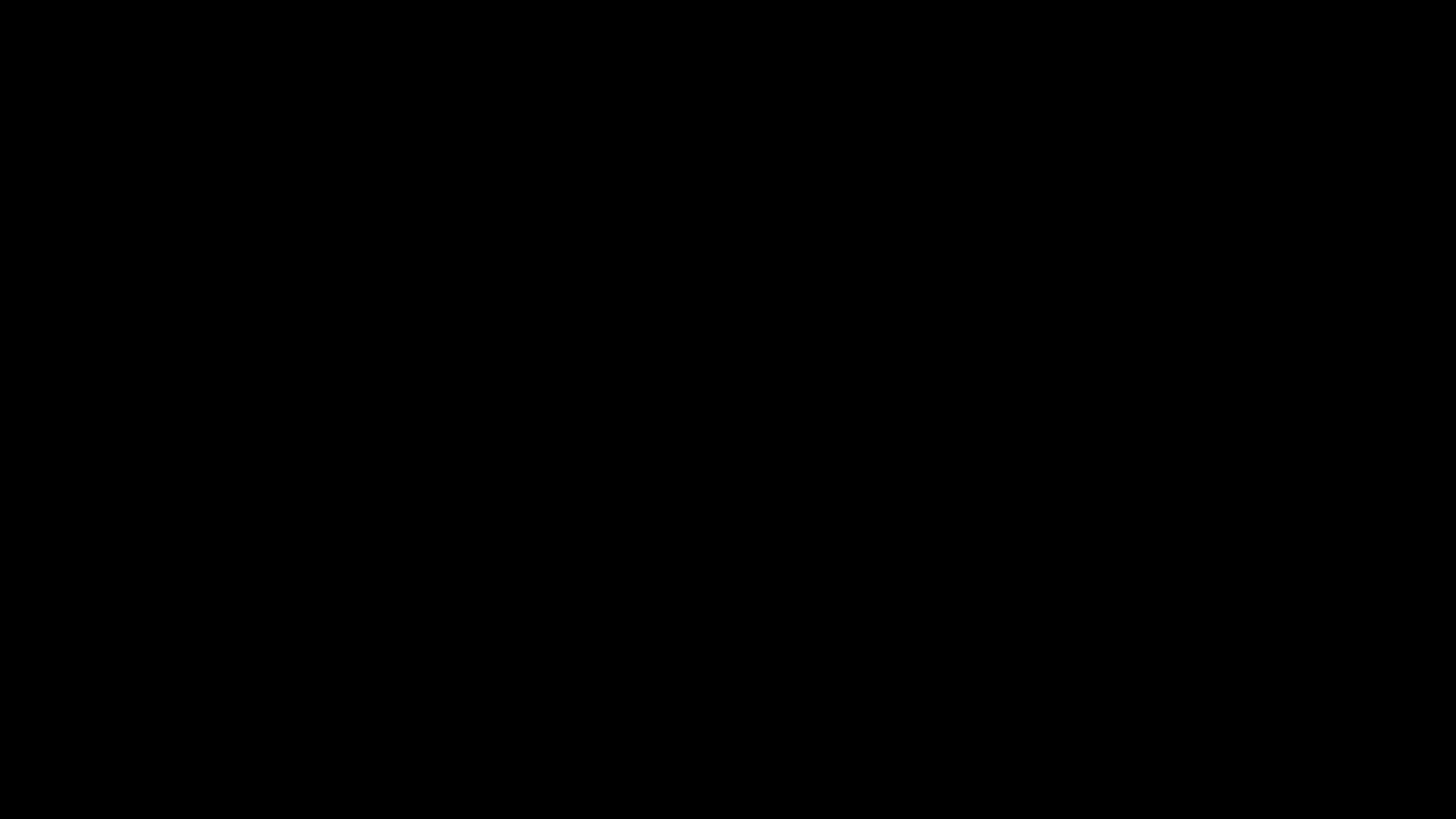 type 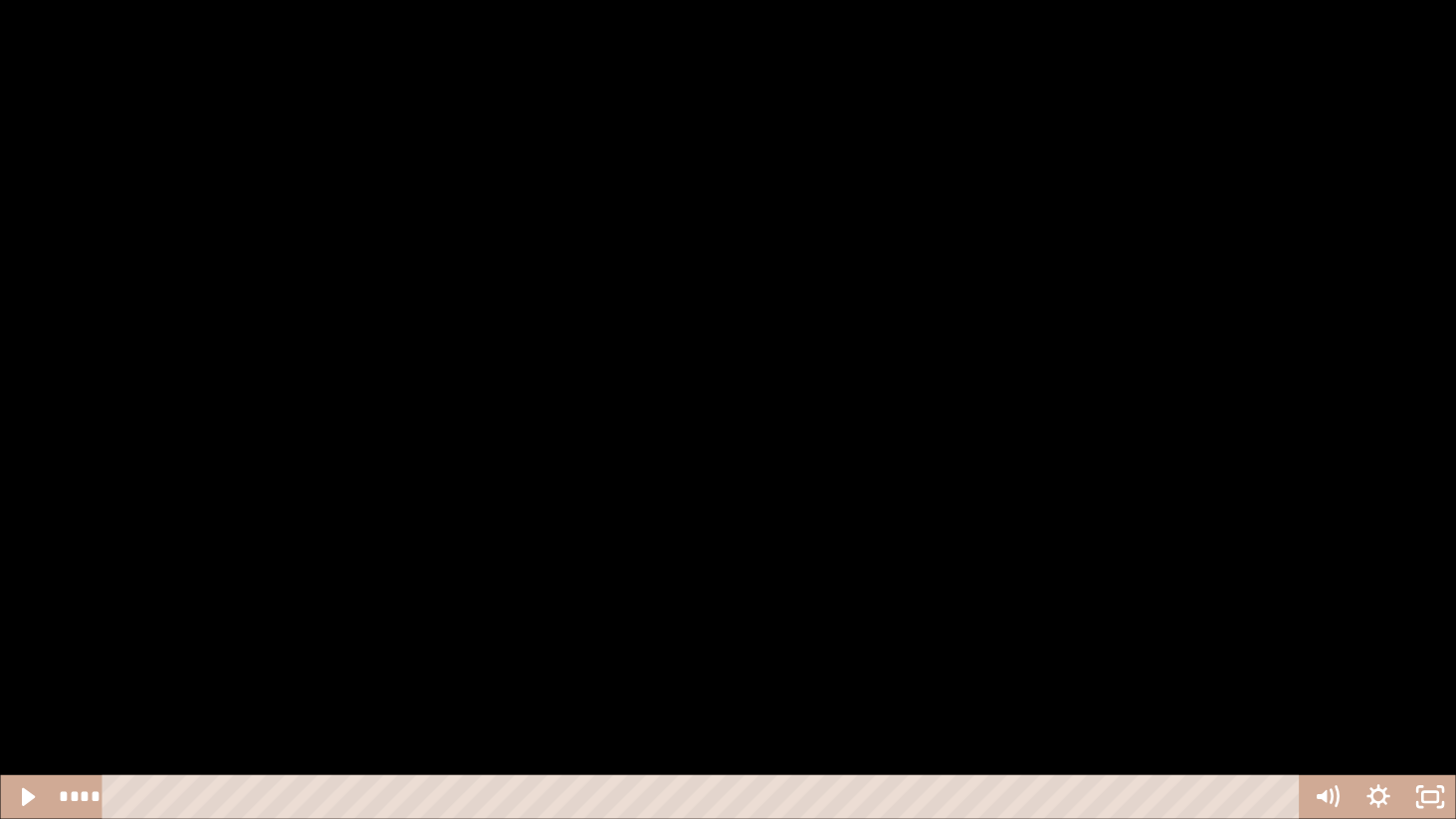 click at bounding box center [26, 797] 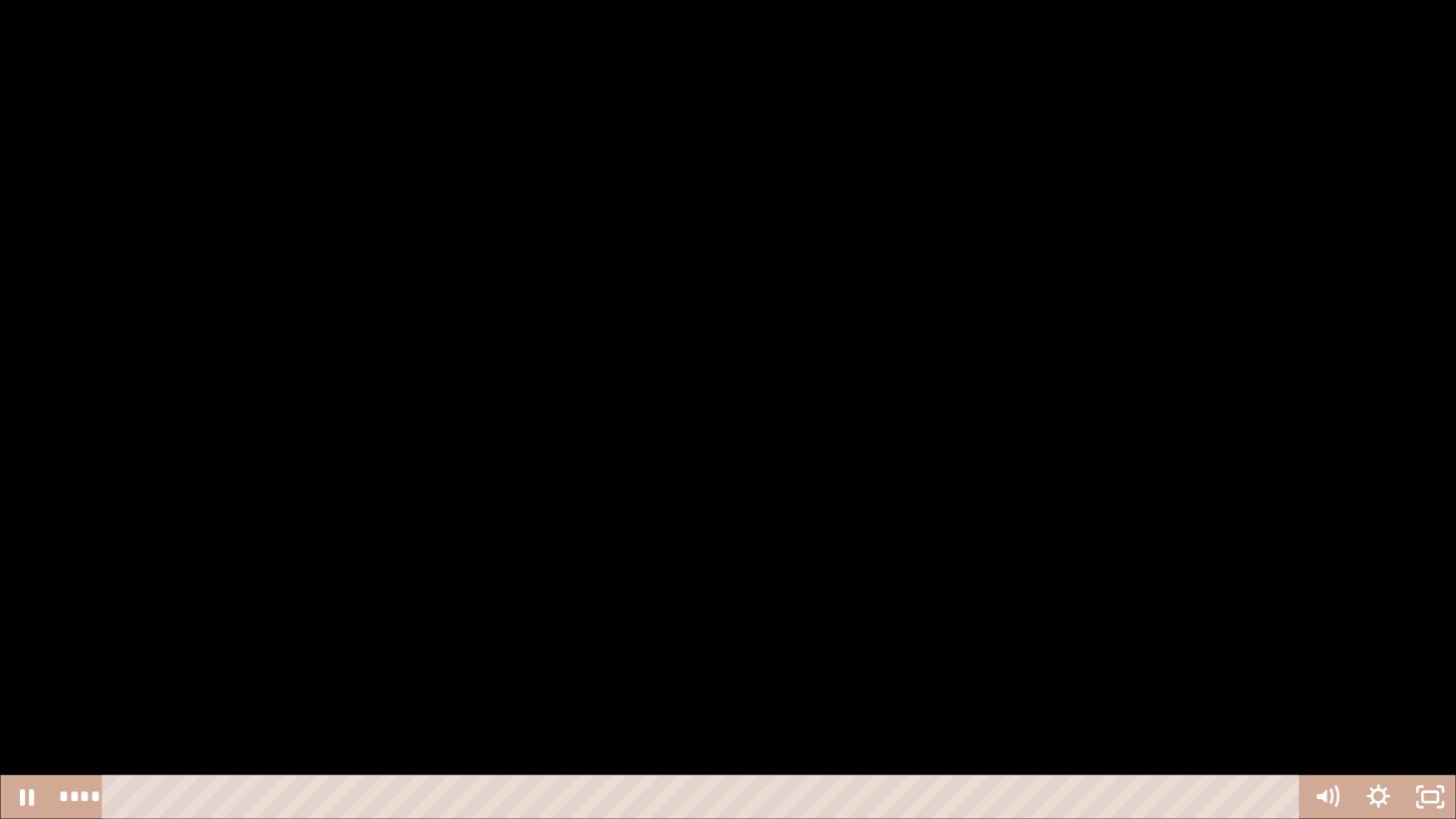 click at bounding box center (26, 797) 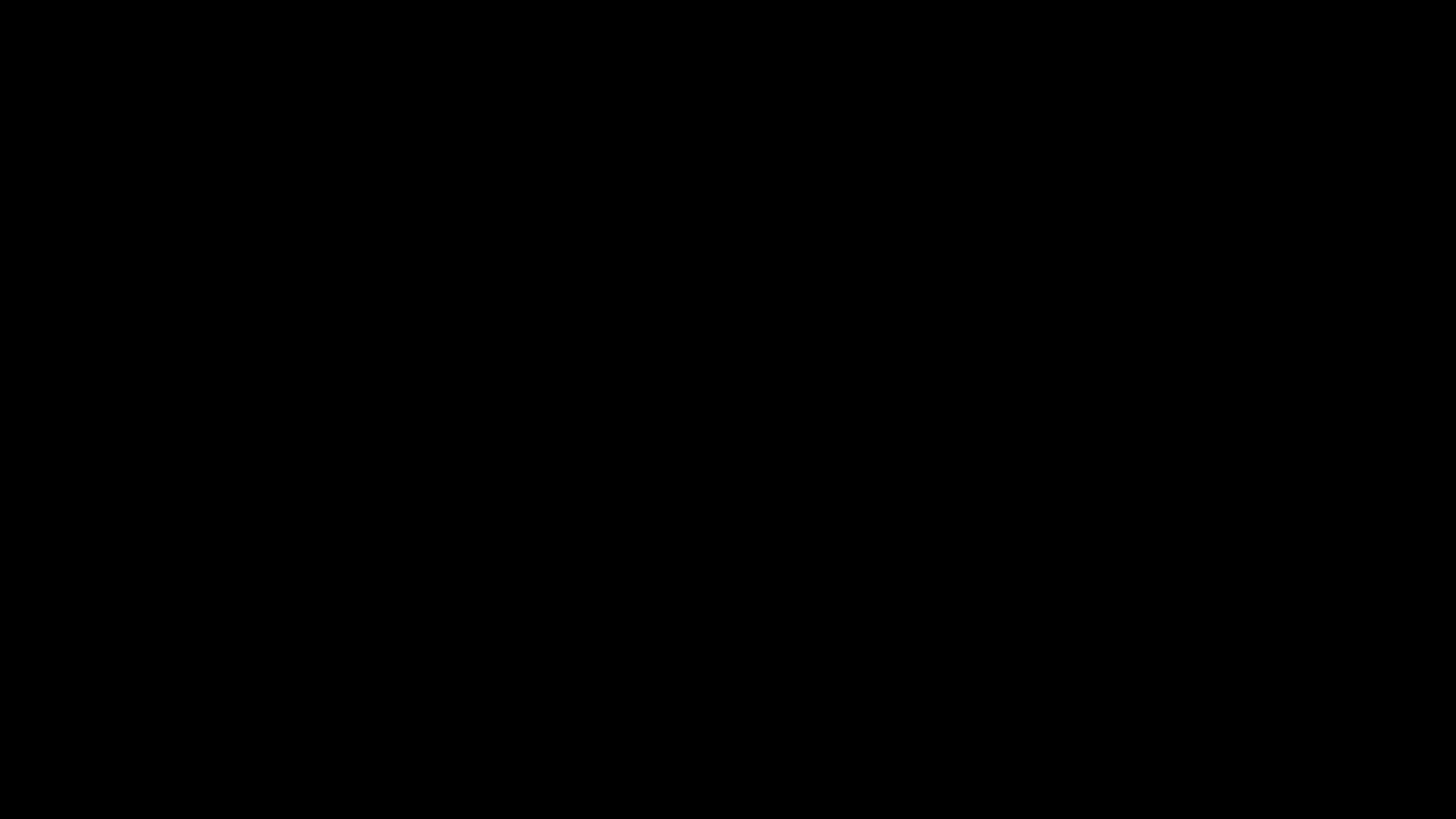 click at bounding box center (26, 797) 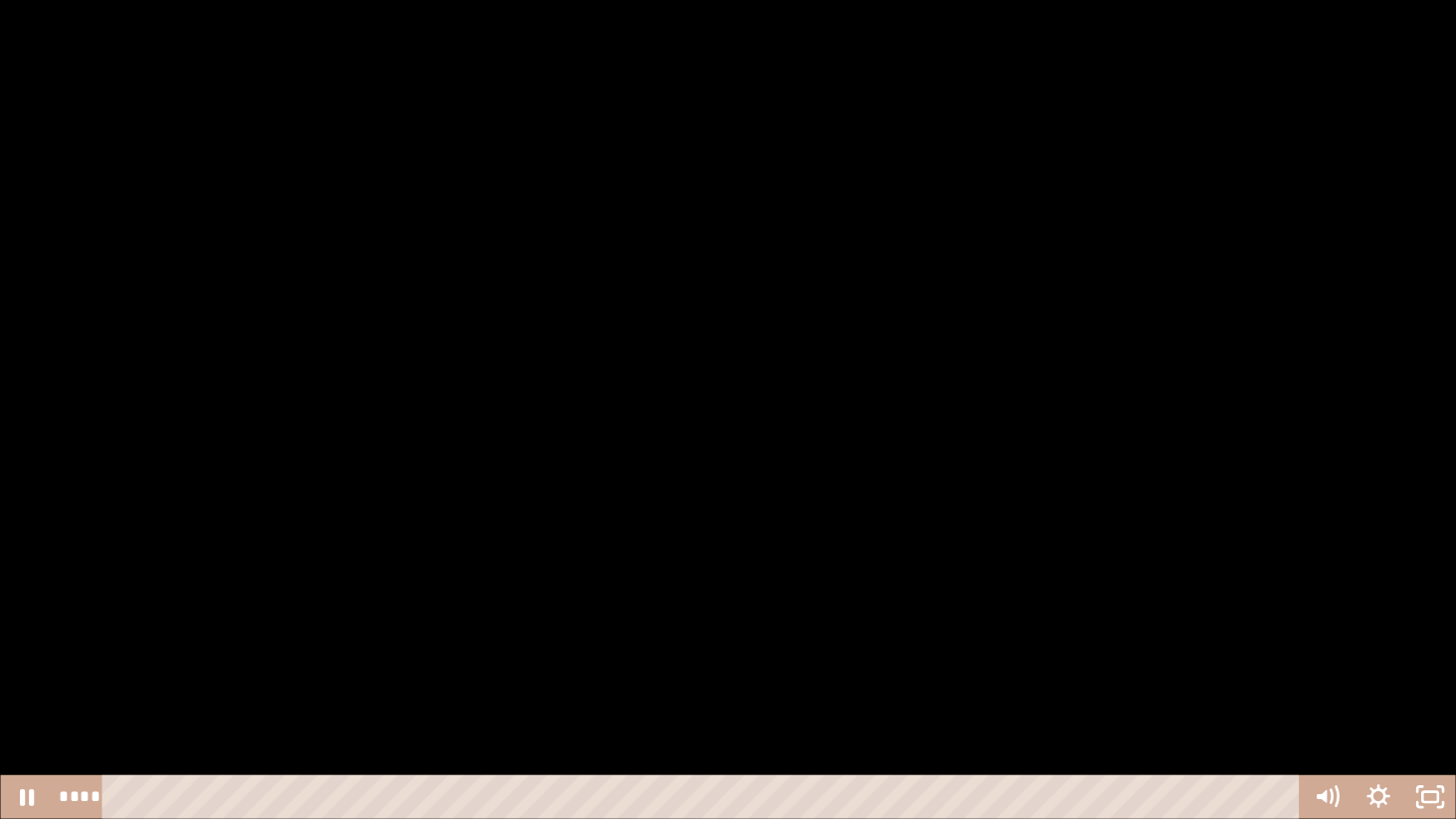 click at bounding box center (26, 797) 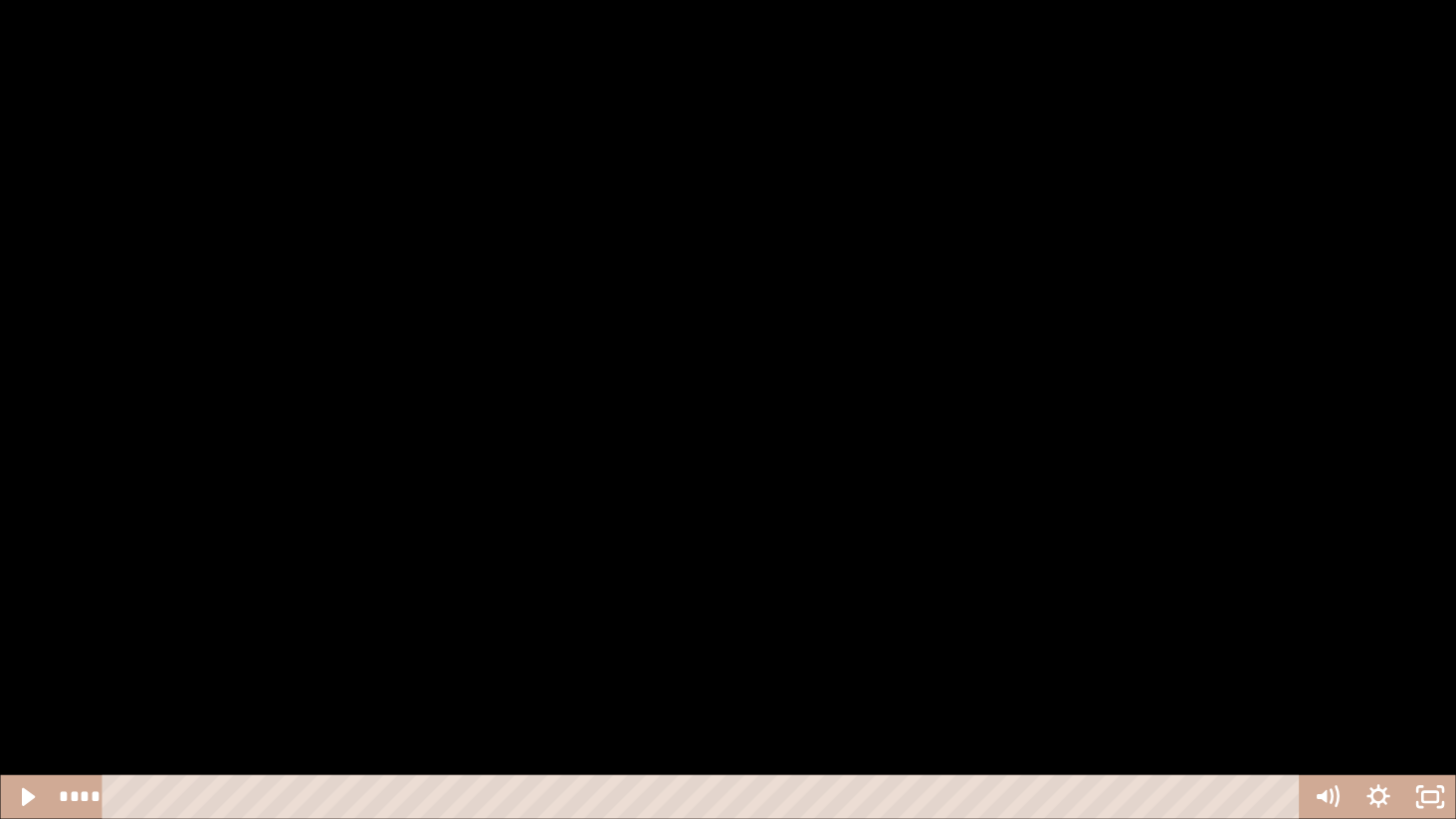 click at bounding box center (26, 797) 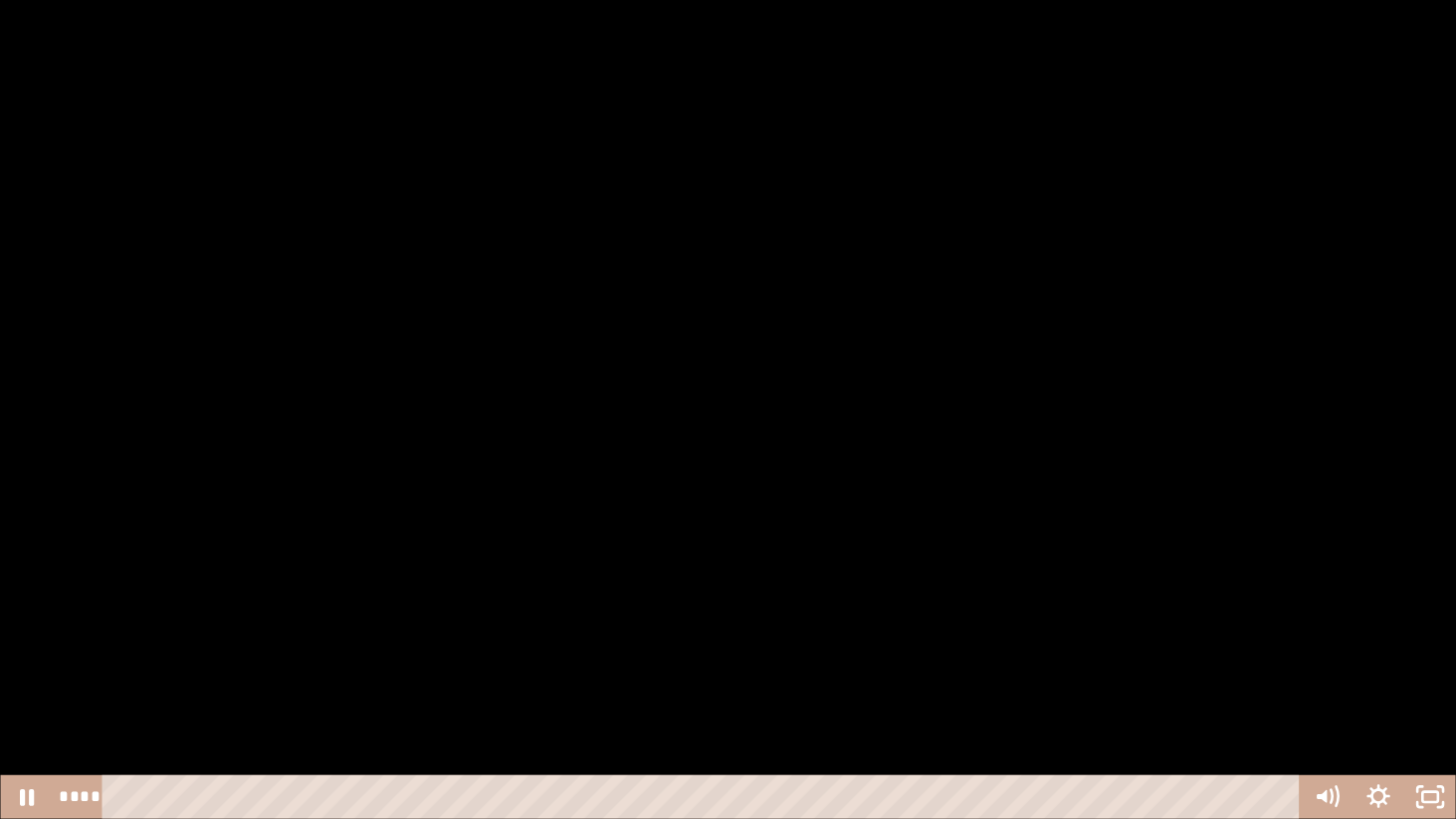 click at bounding box center (26, 797) 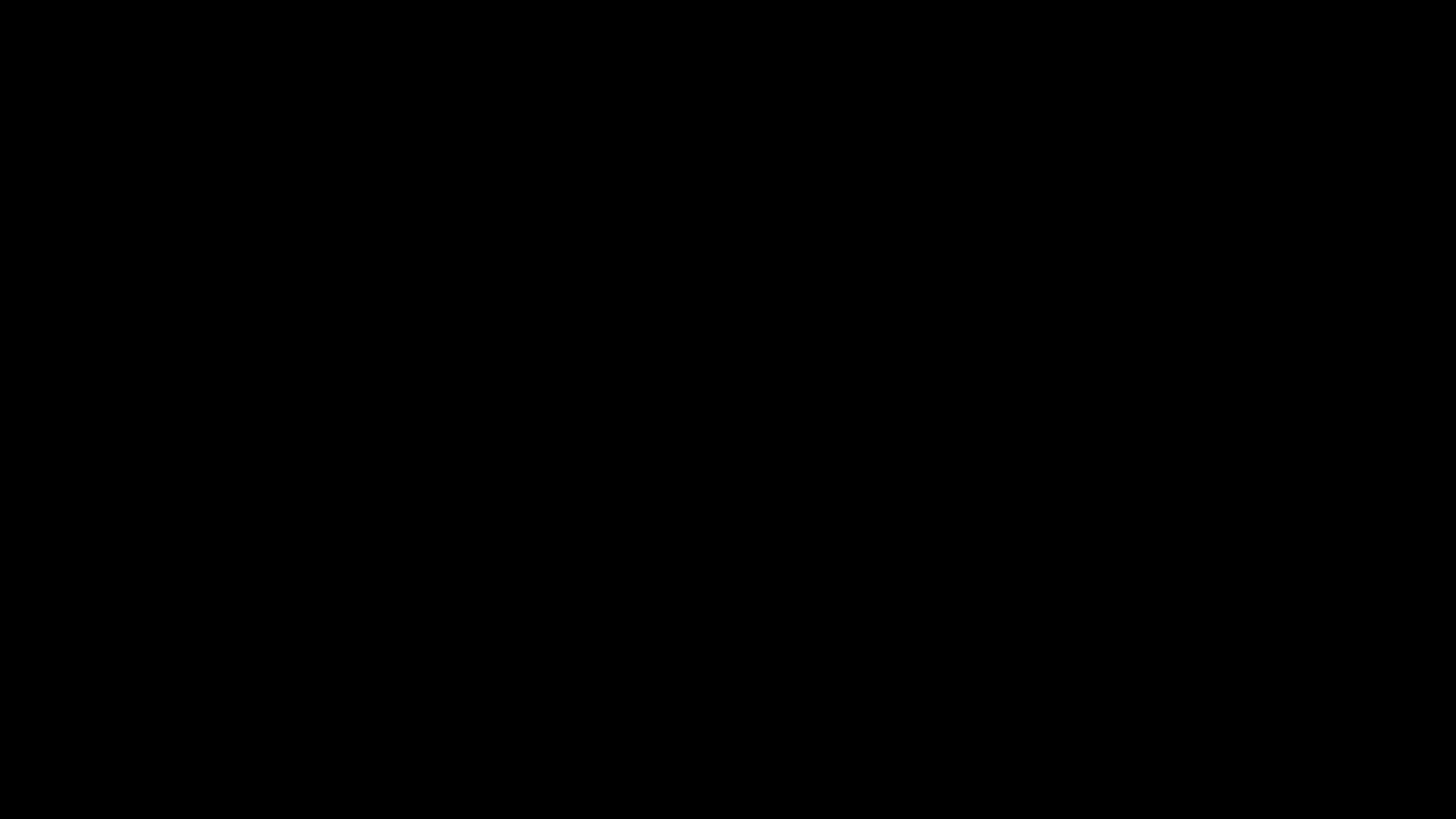 click at bounding box center [26, 797] 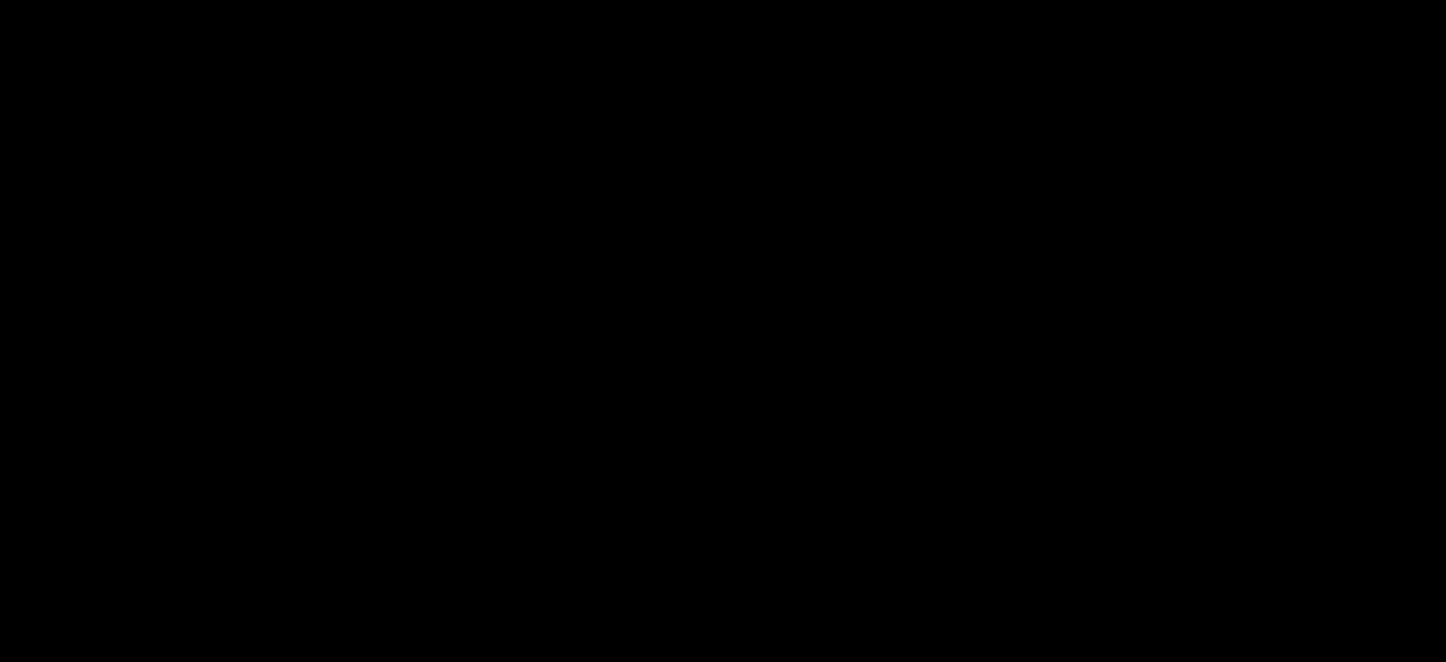 scroll, scrollTop: 26, scrollLeft: 0, axis: vertical 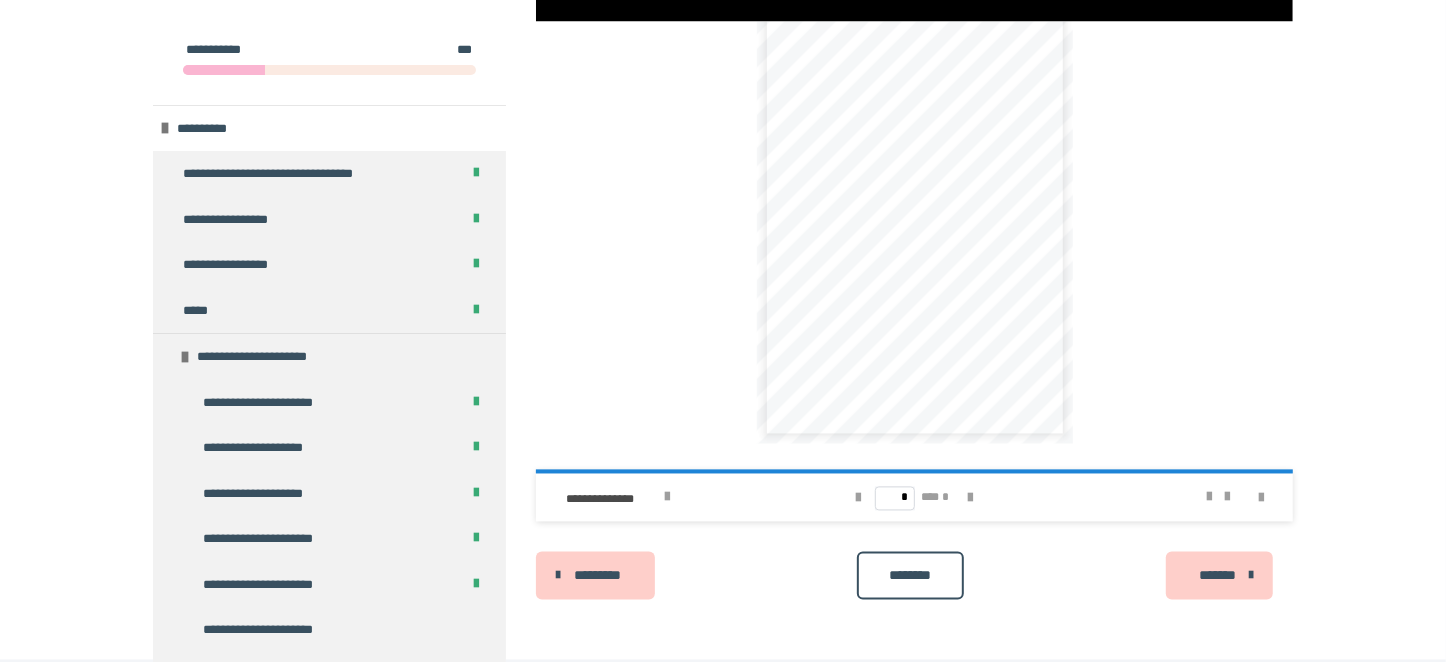 click on "********" at bounding box center [910, 576] 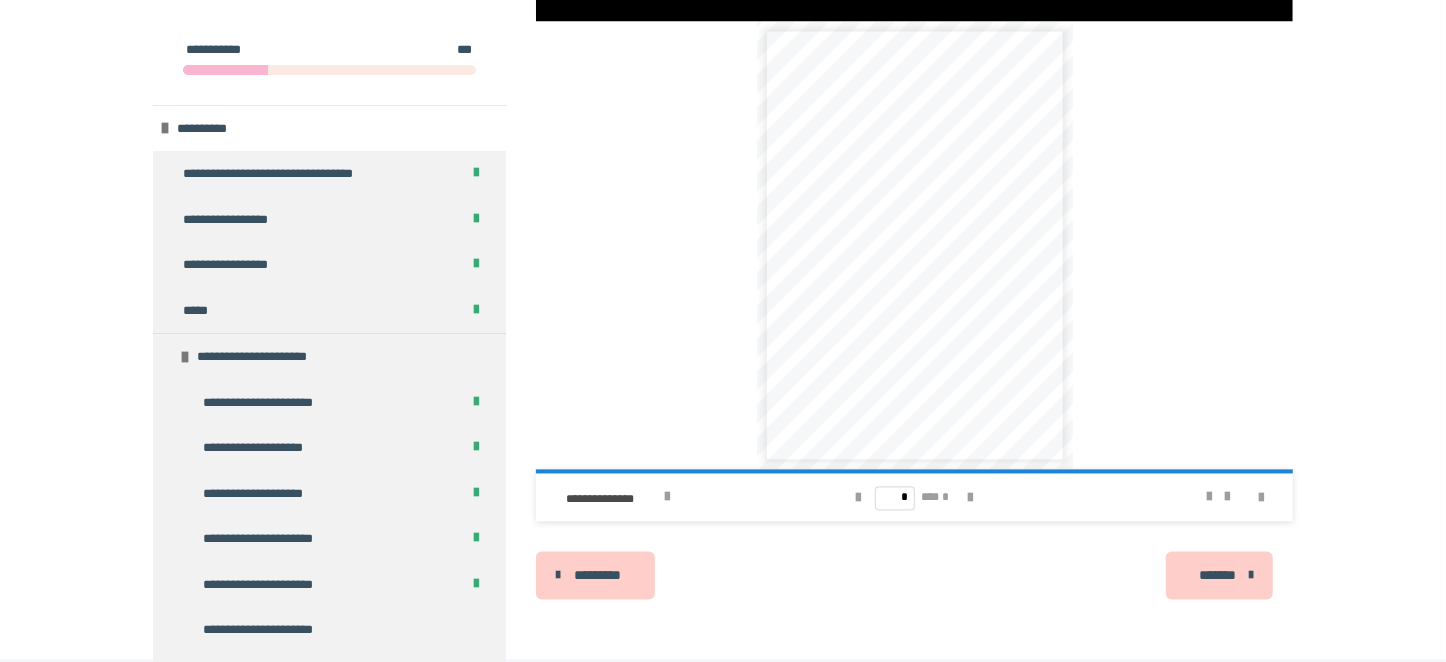 scroll, scrollTop: 0, scrollLeft: 0, axis: both 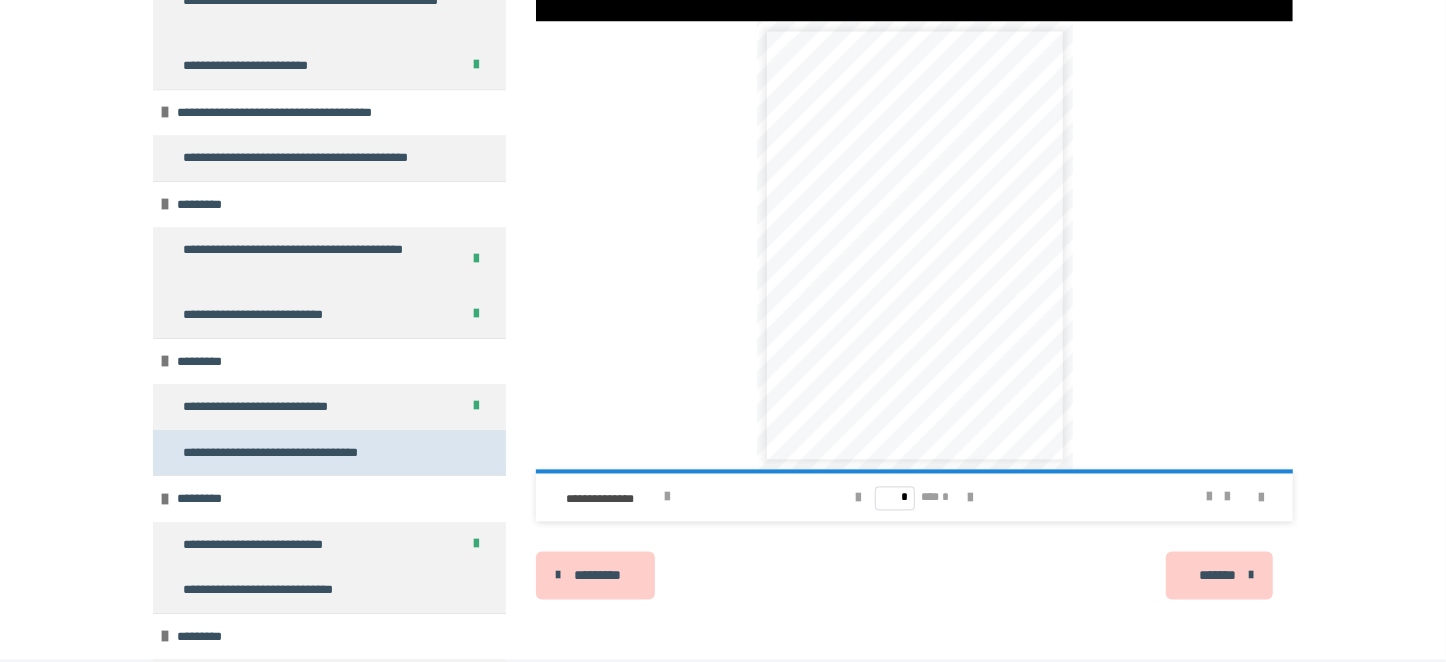 click on "**********" at bounding box center (329, 453) 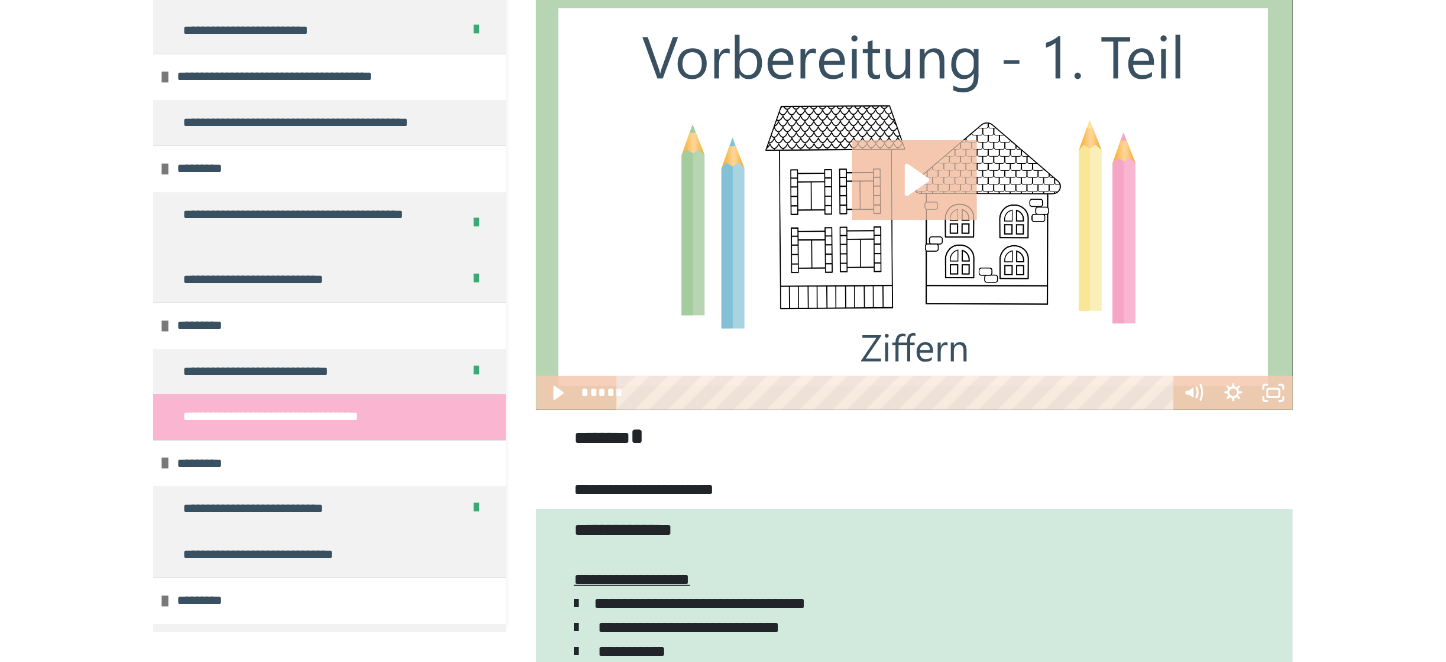 scroll, scrollTop: 164, scrollLeft: 0, axis: vertical 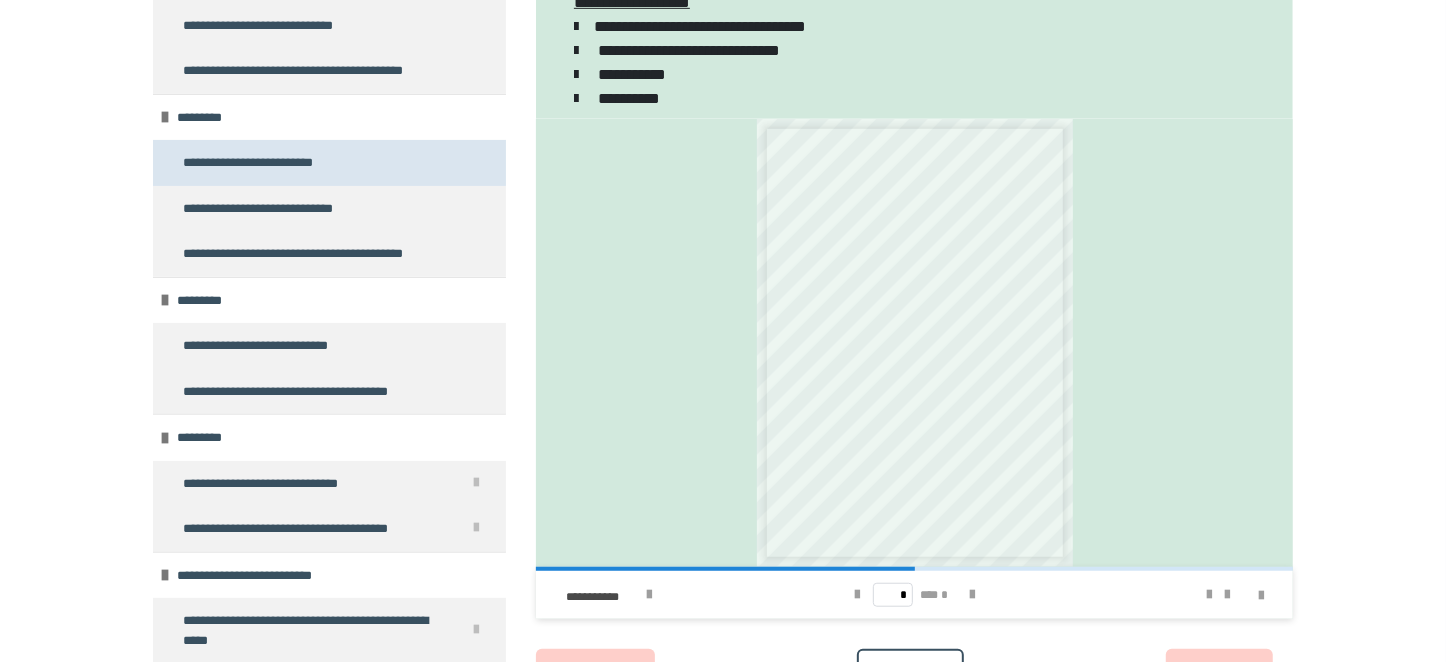 click on "**********" at bounding box center (329, 163) 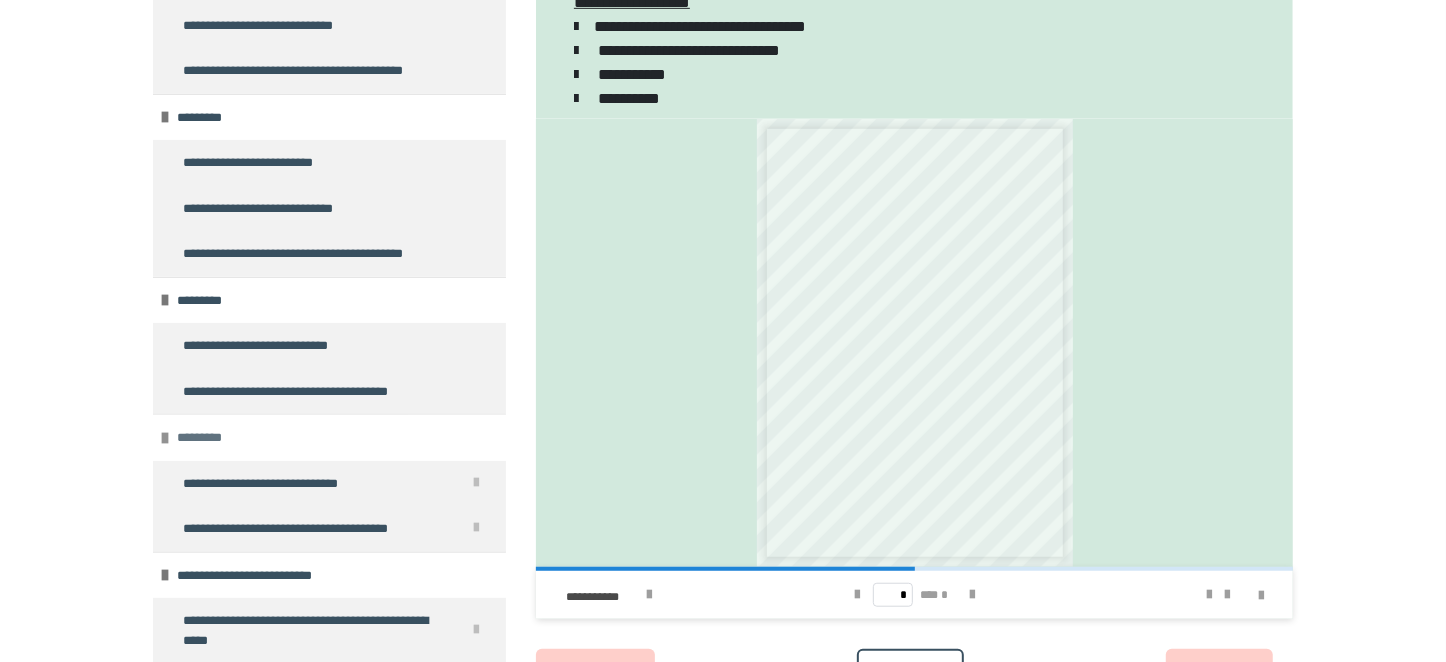 scroll, scrollTop: 222, scrollLeft: 0, axis: vertical 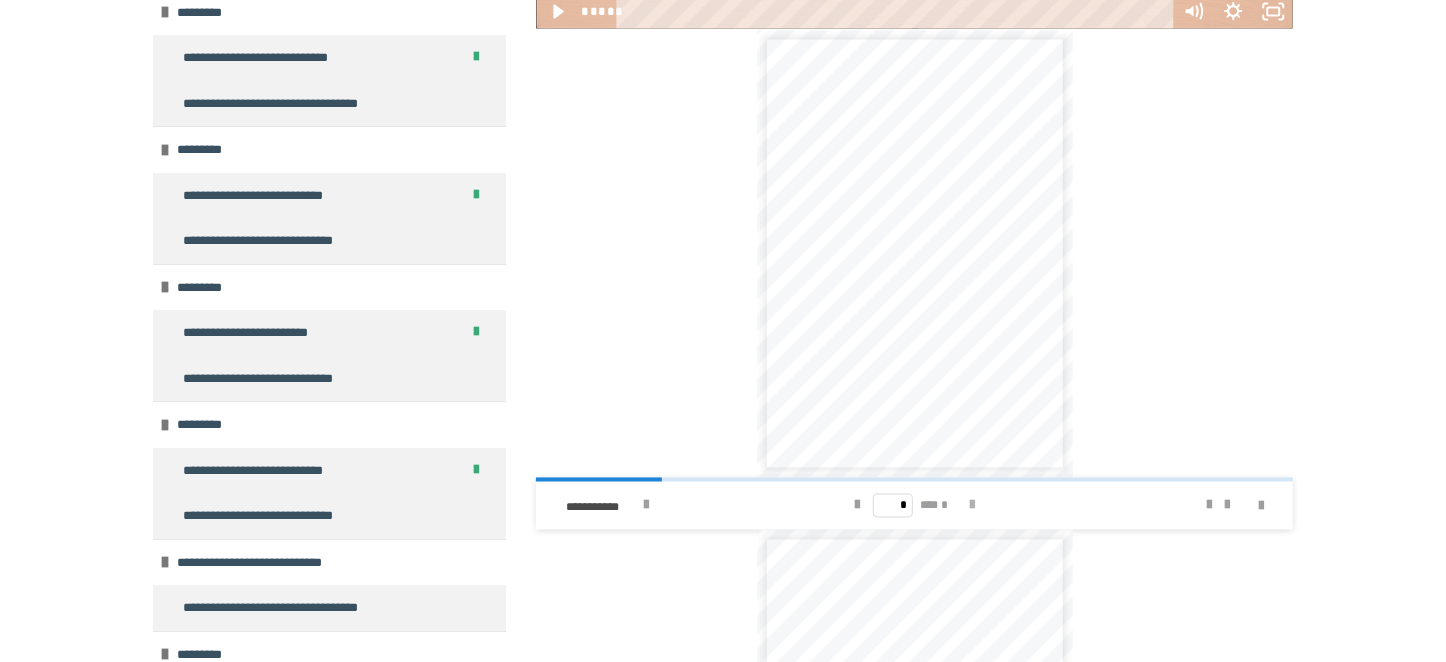 click at bounding box center [972, 506] 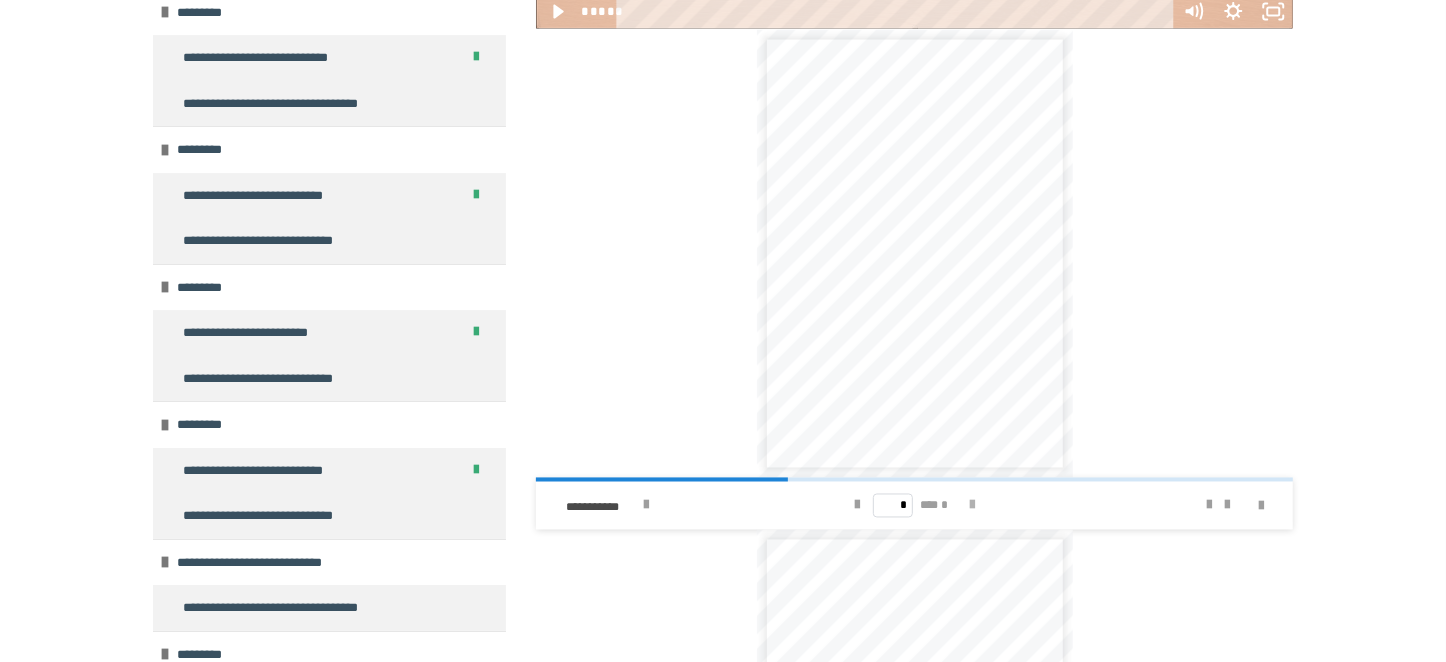 click at bounding box center (972, 506) 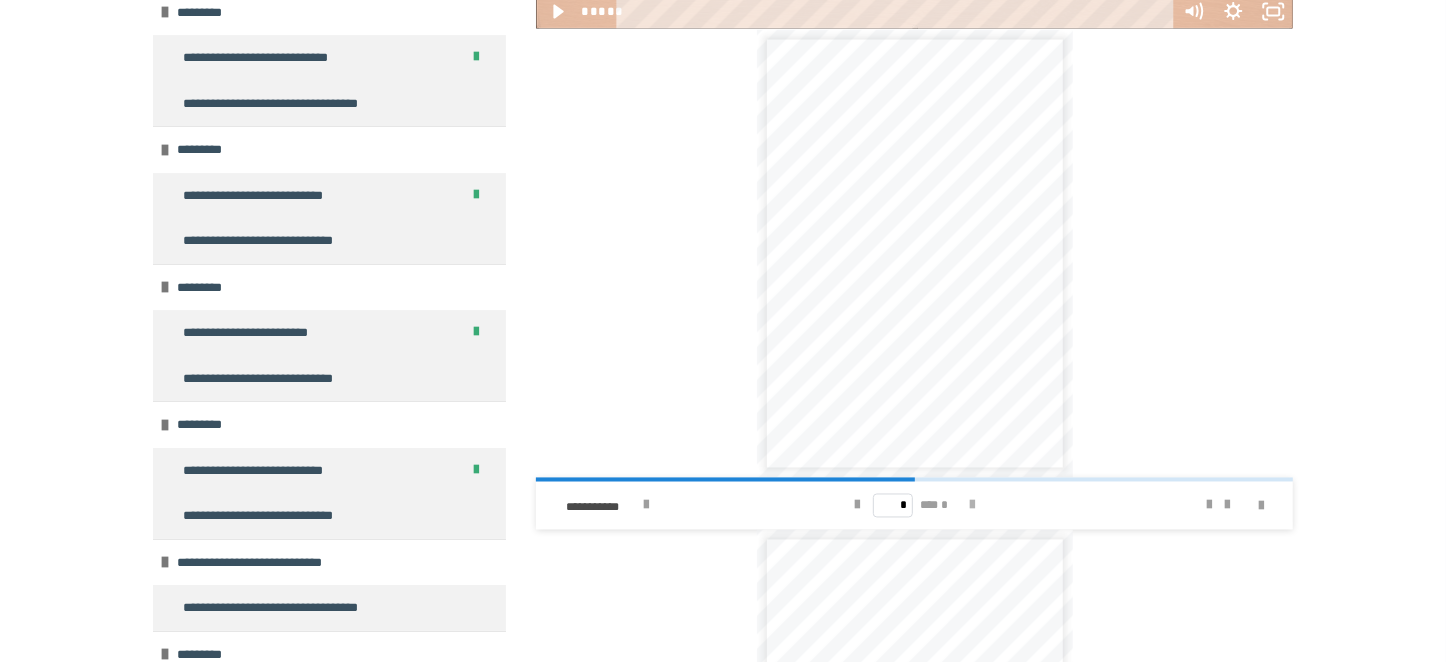 click at bounding box center (972, 506) 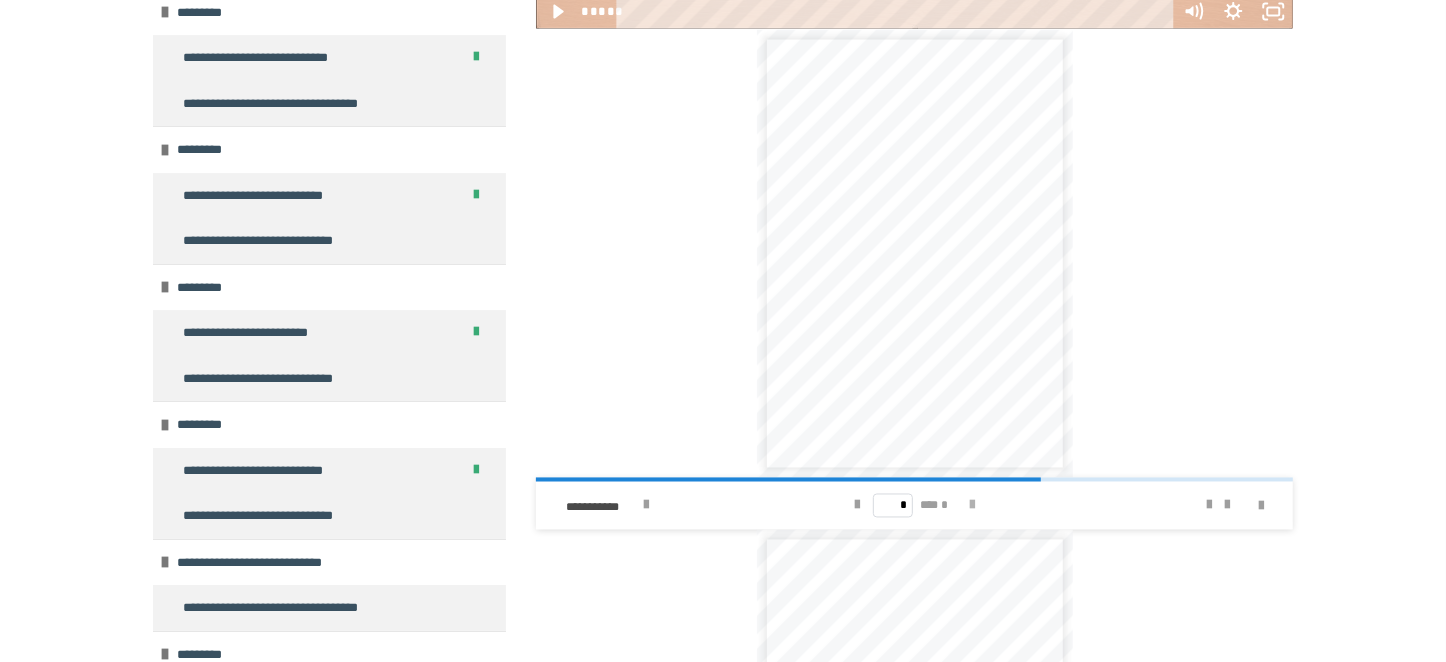 click at bounding box center (972, 506) 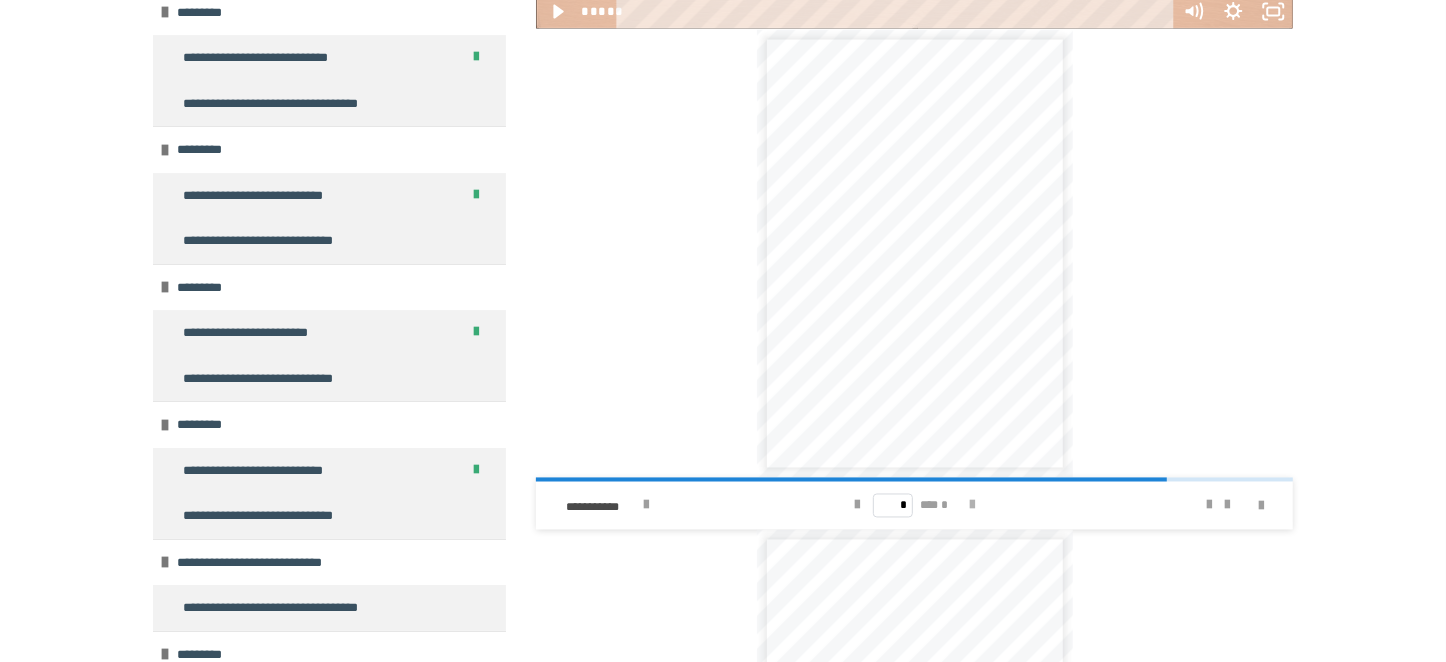 click at bounding box center [972, 506] 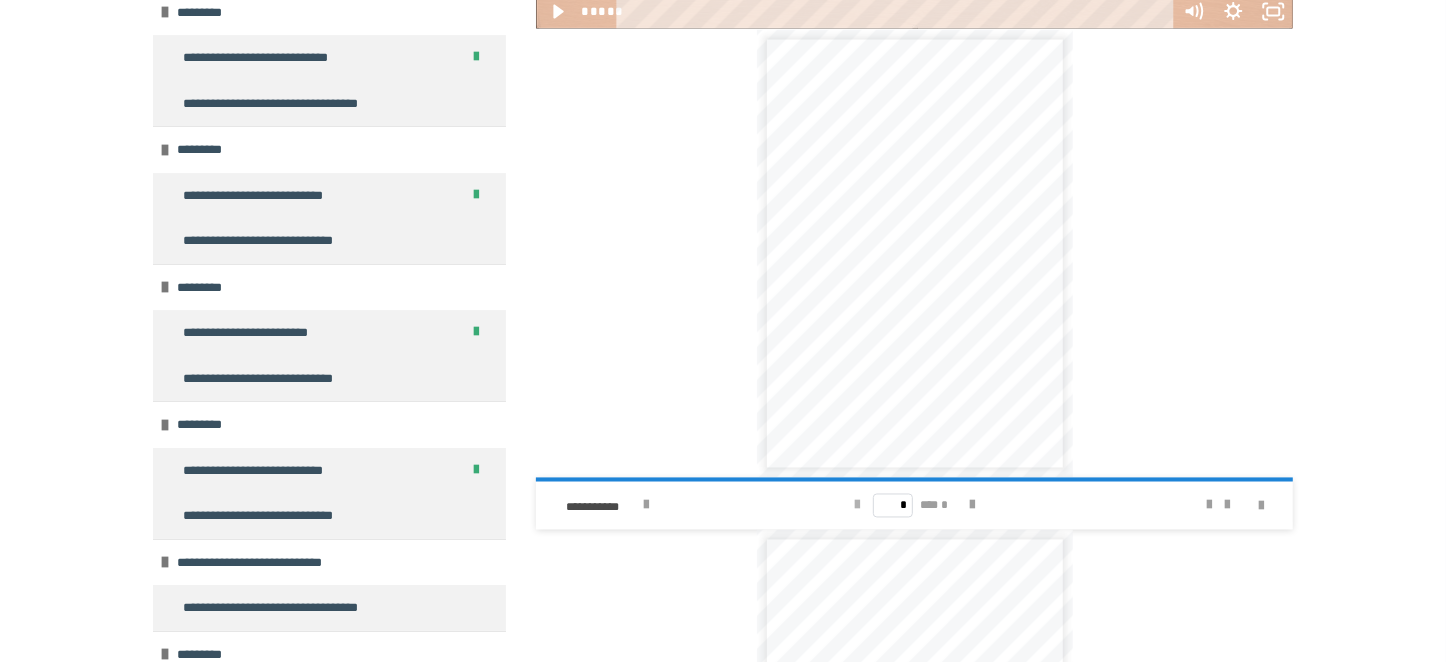 click at bounding box center [857, 506] 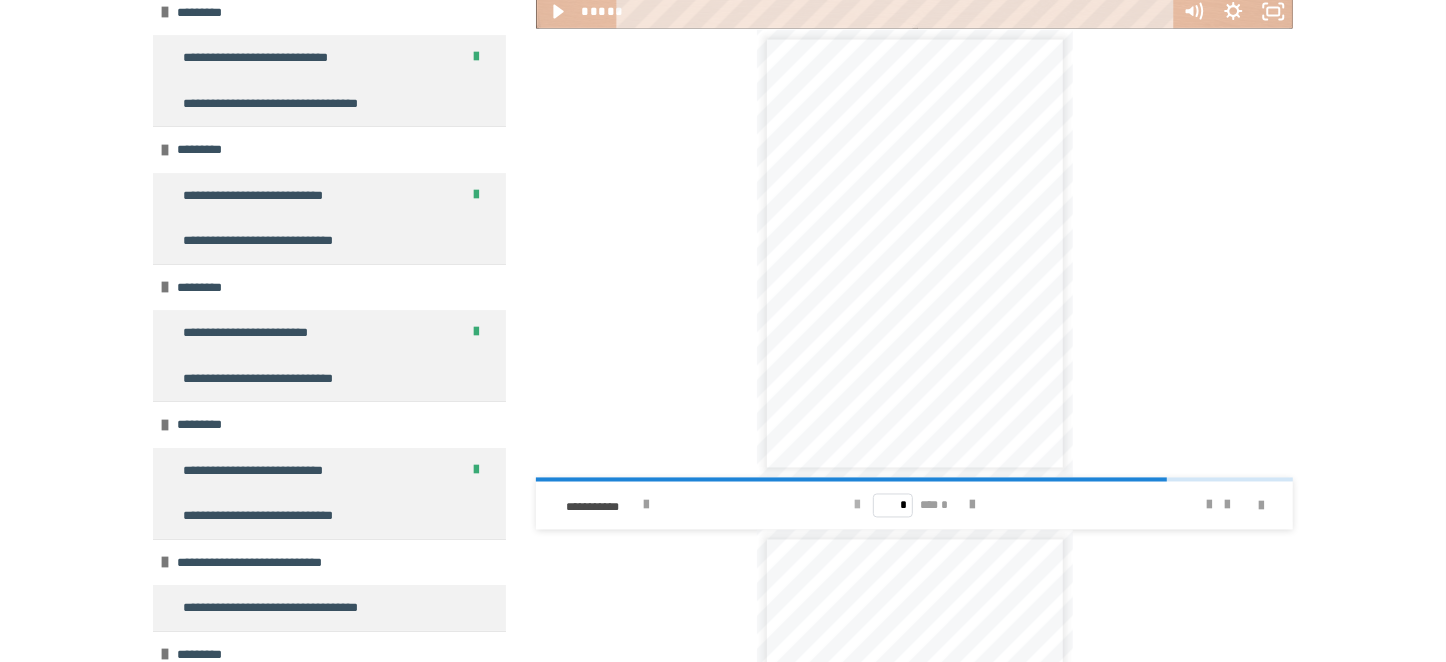 click at bounding box center (857, 506) 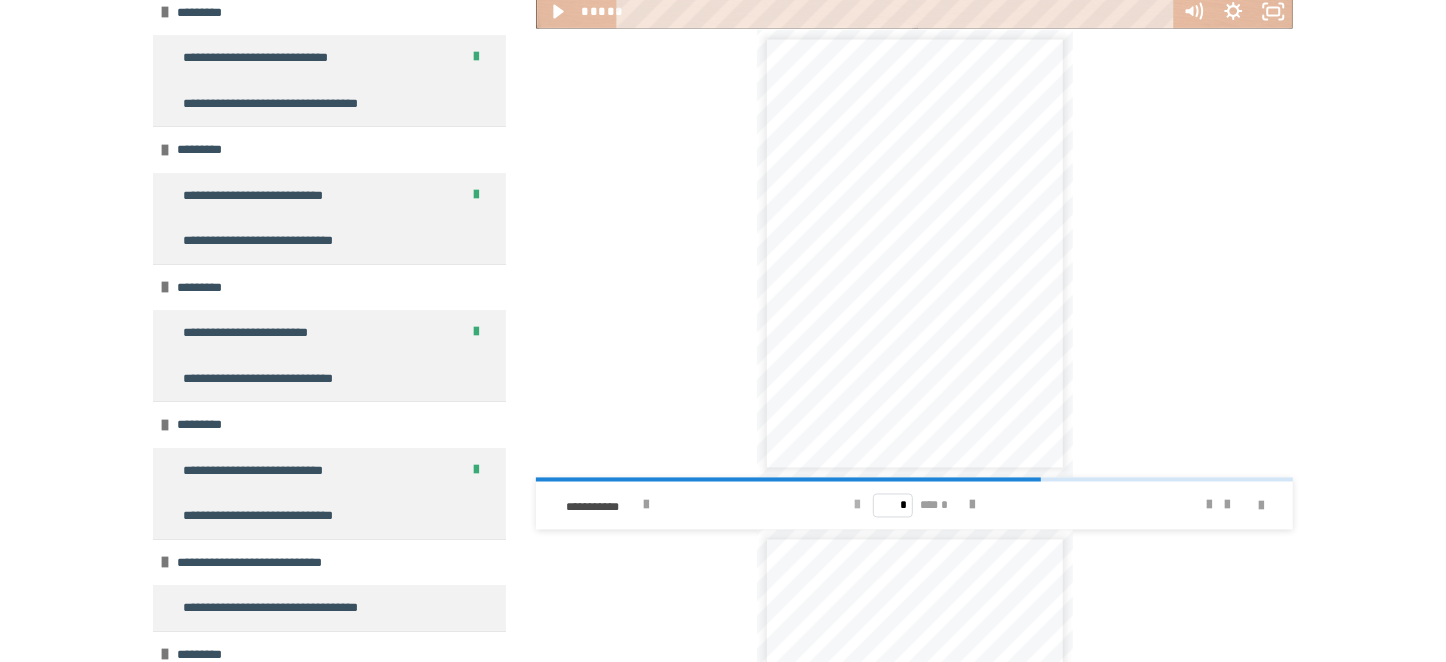 click at bounding box center [857, 506] 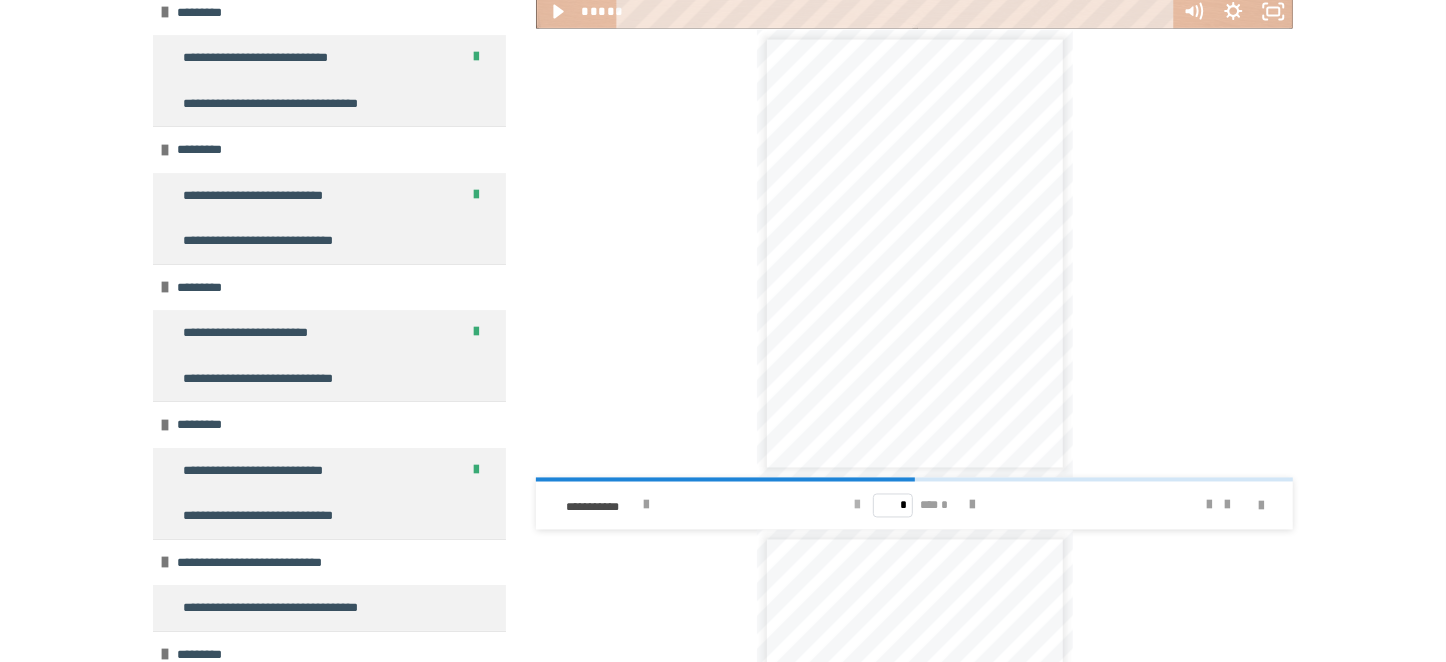 click at bounding box center (857, 506) 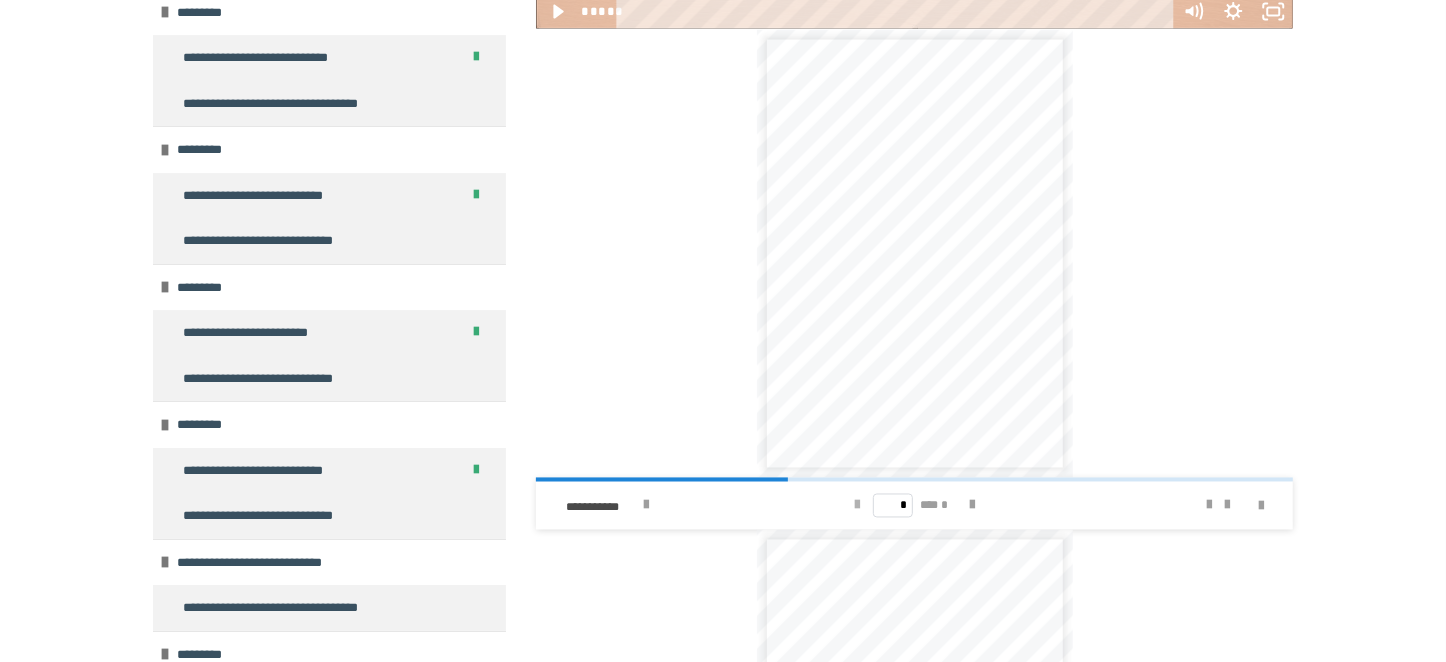 click at bounding box center [857, 506] 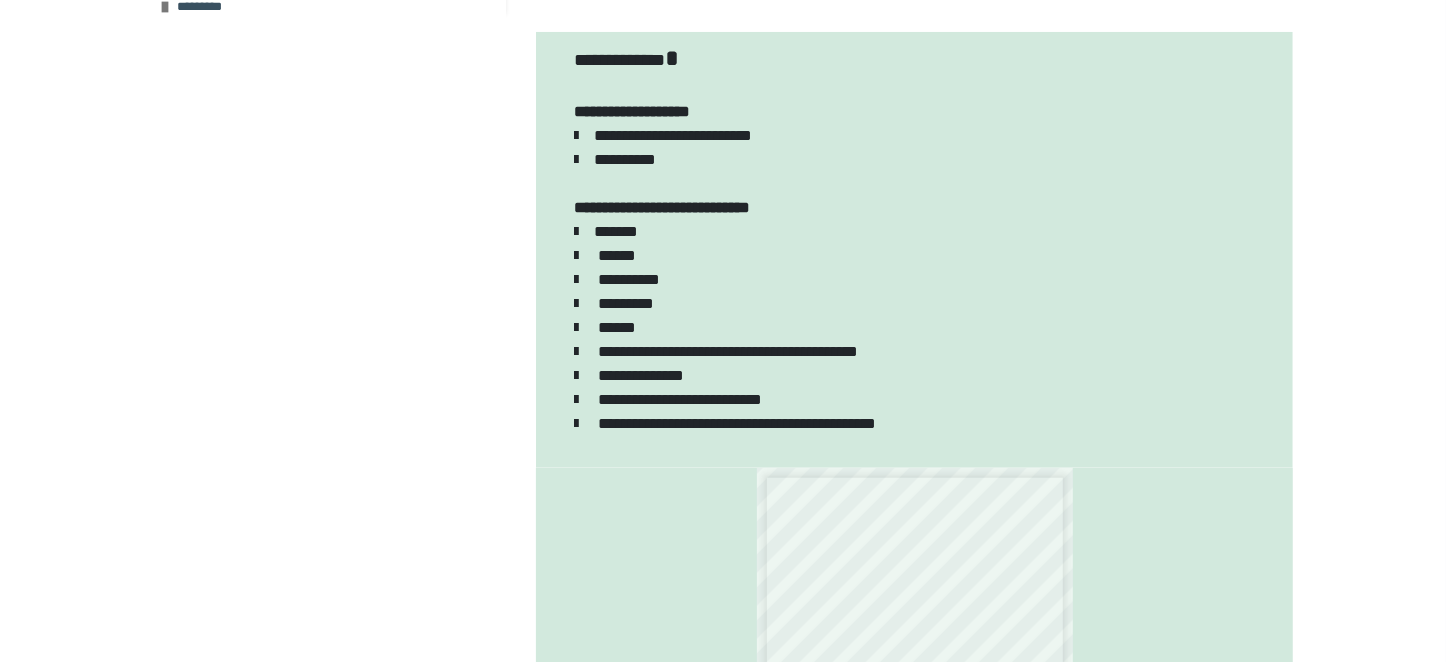 scroll, scrollTop: 0, scrollLeft: 0, axis: both 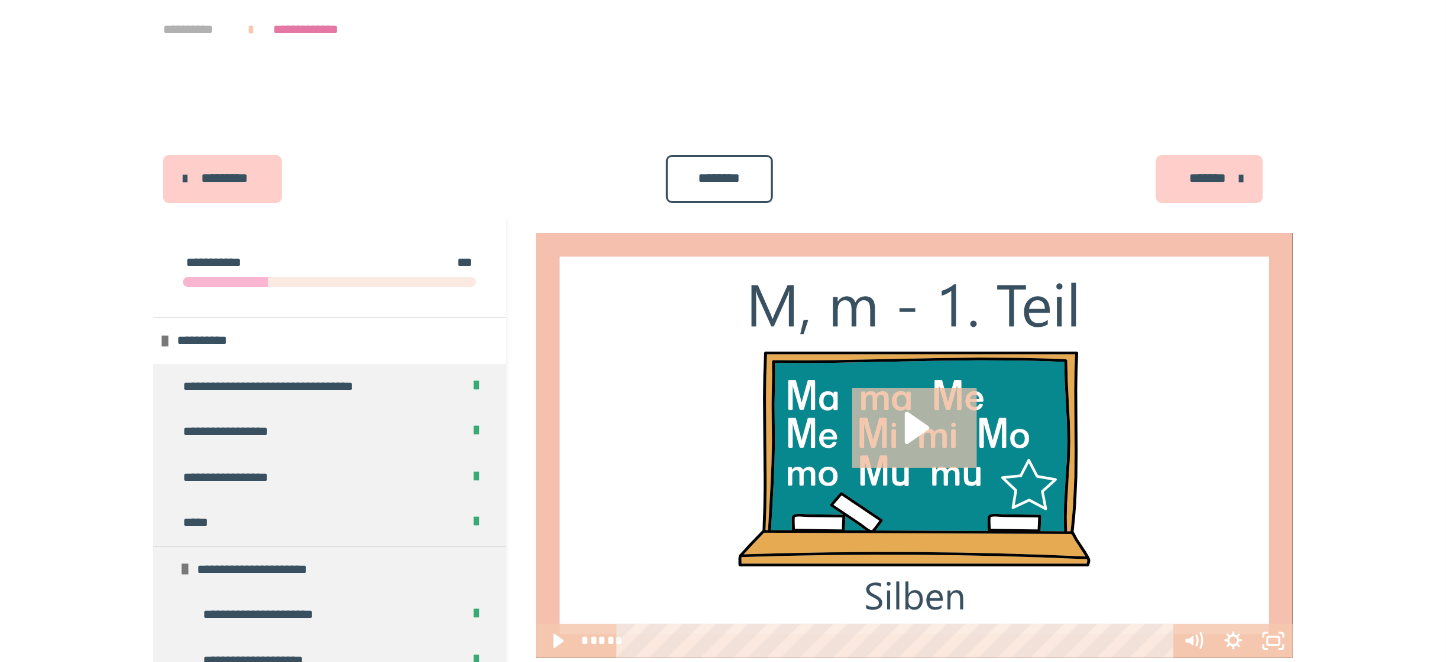 click on "**********" at bounding box center [196, 30] 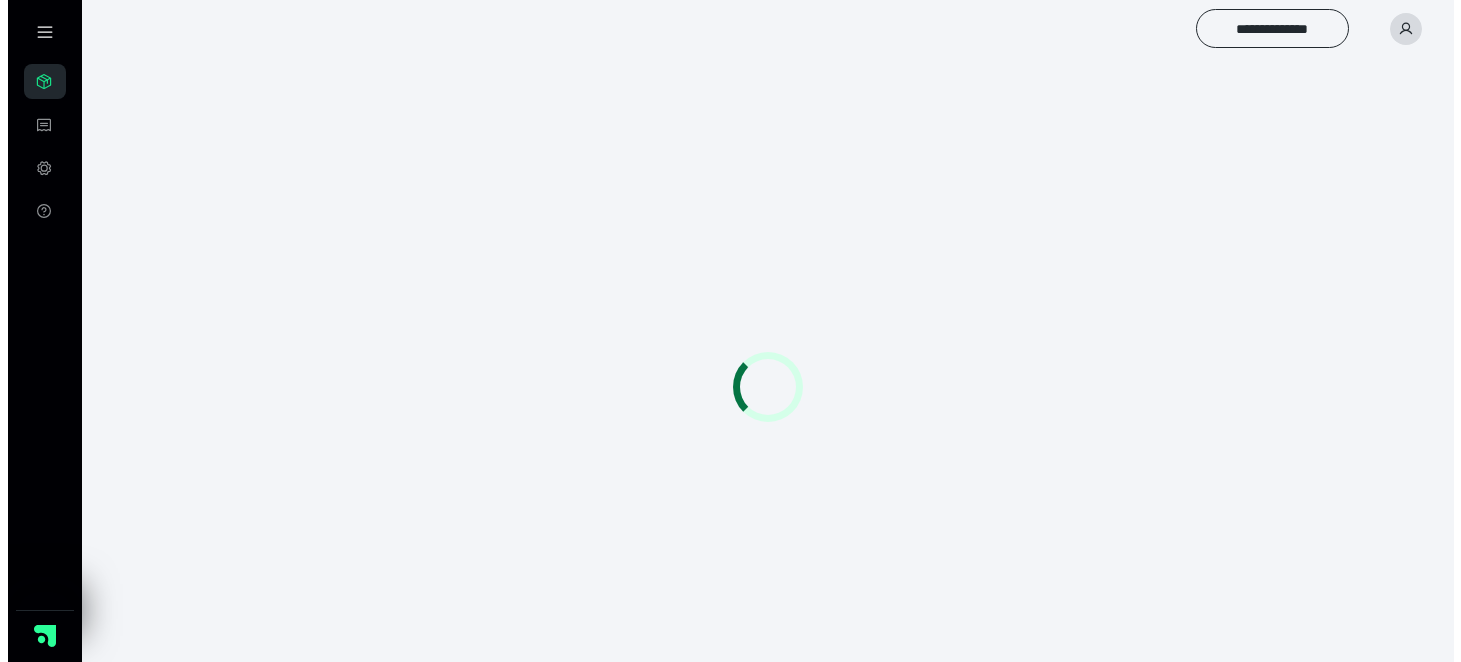 scroll, scrollTop: 0, scrollLeft: 0, axis: both 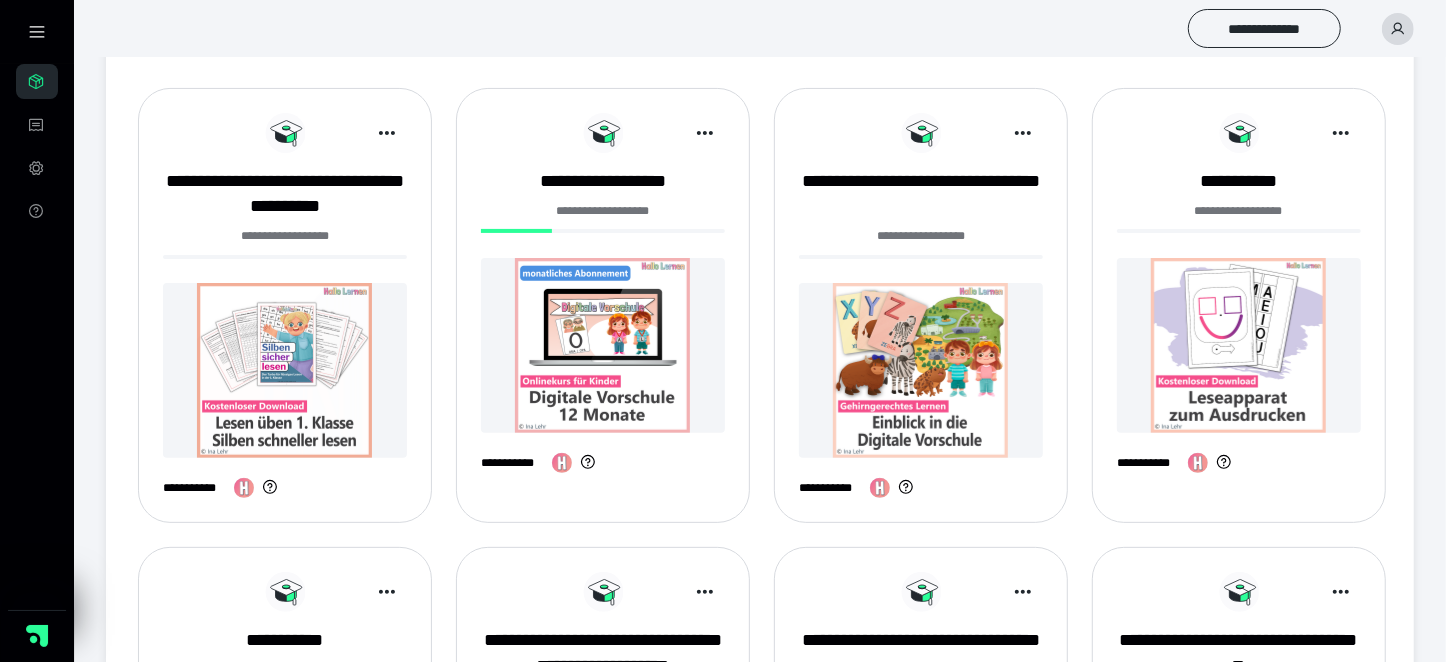 click at bounding box center [285, 370] 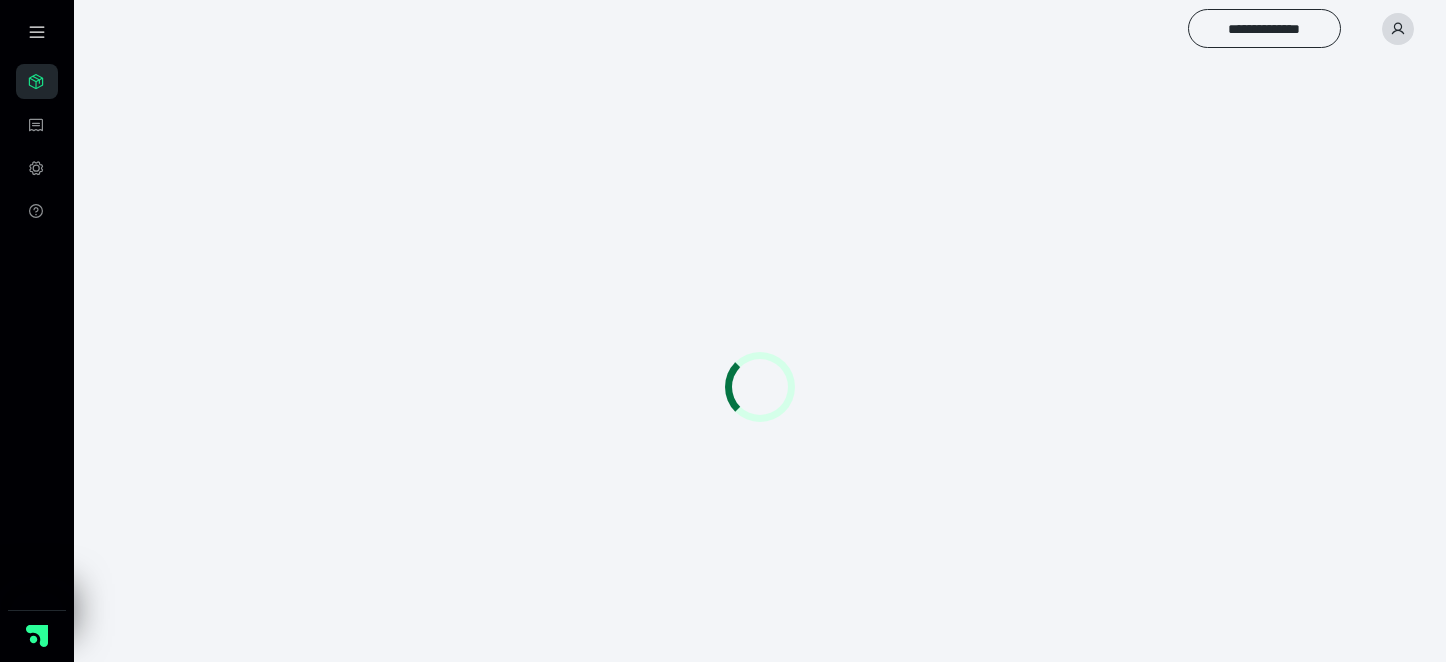 scroll, scrollTop: 0, scrollLeft: 0, axis: both 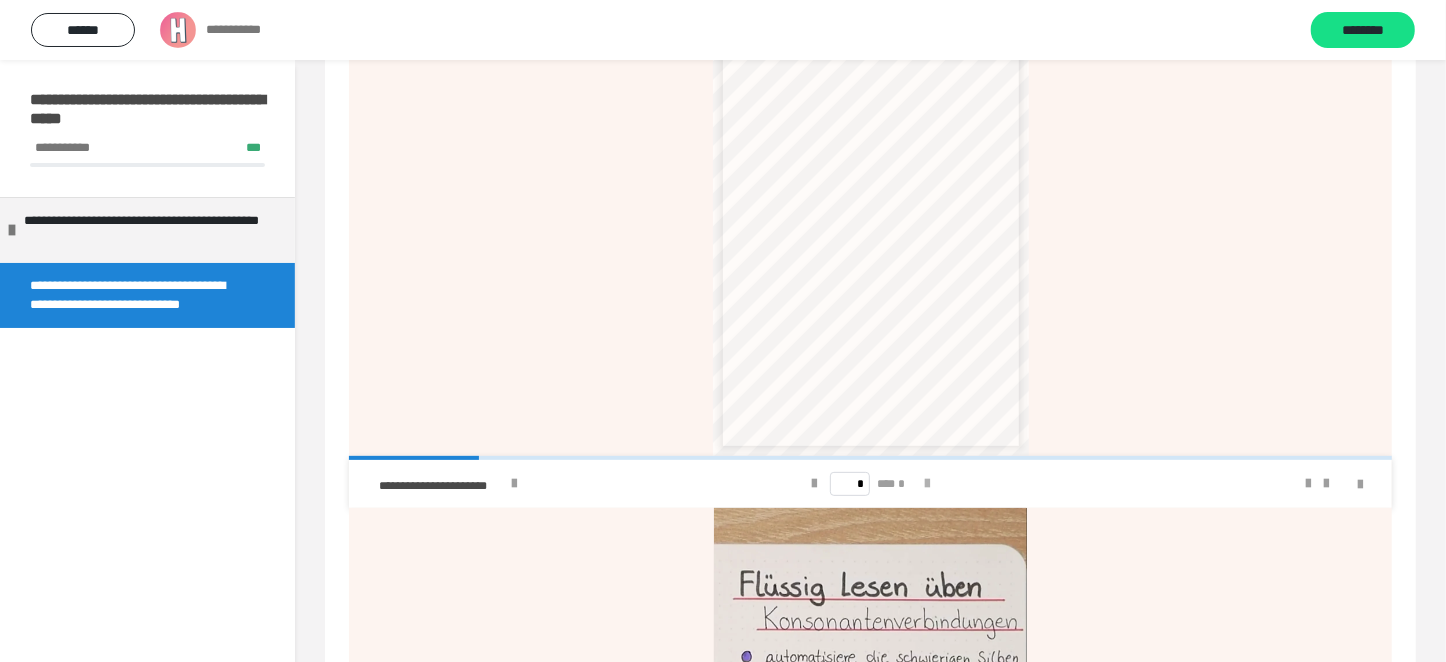 click at bounding box center [927, 484] 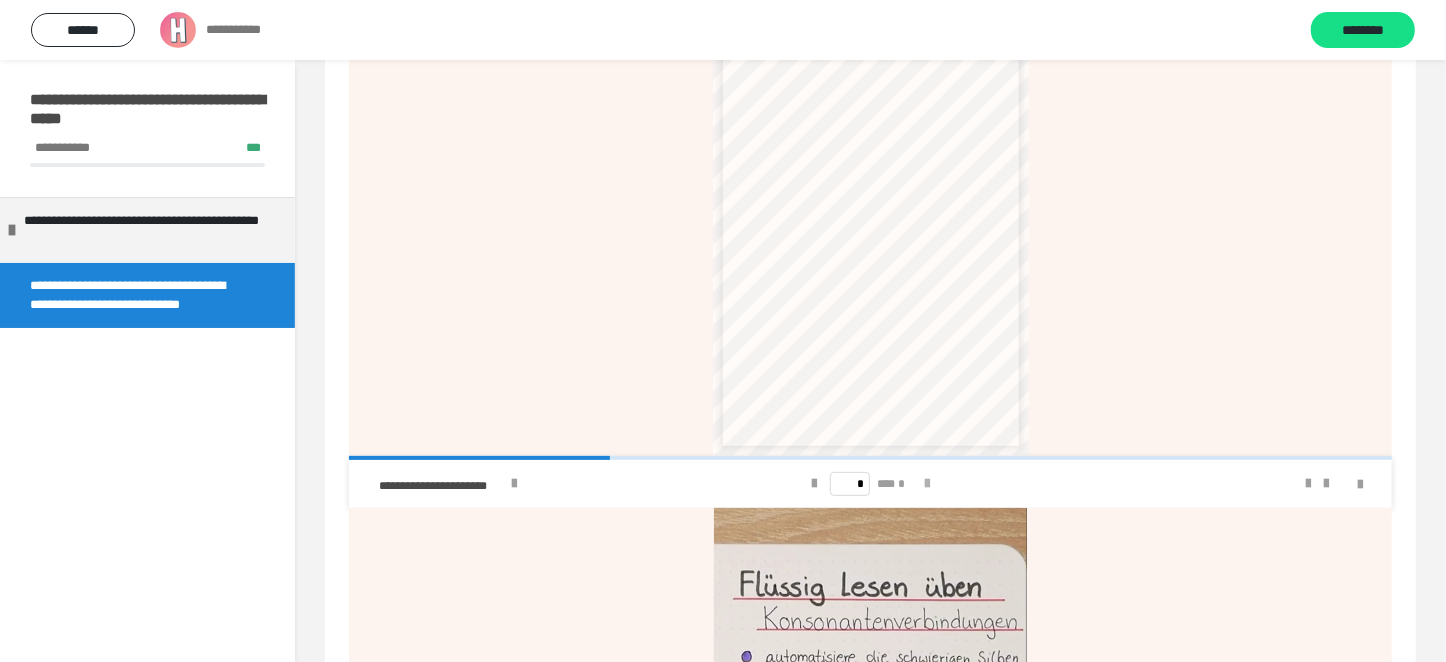 click at bounding box center [927, 484] 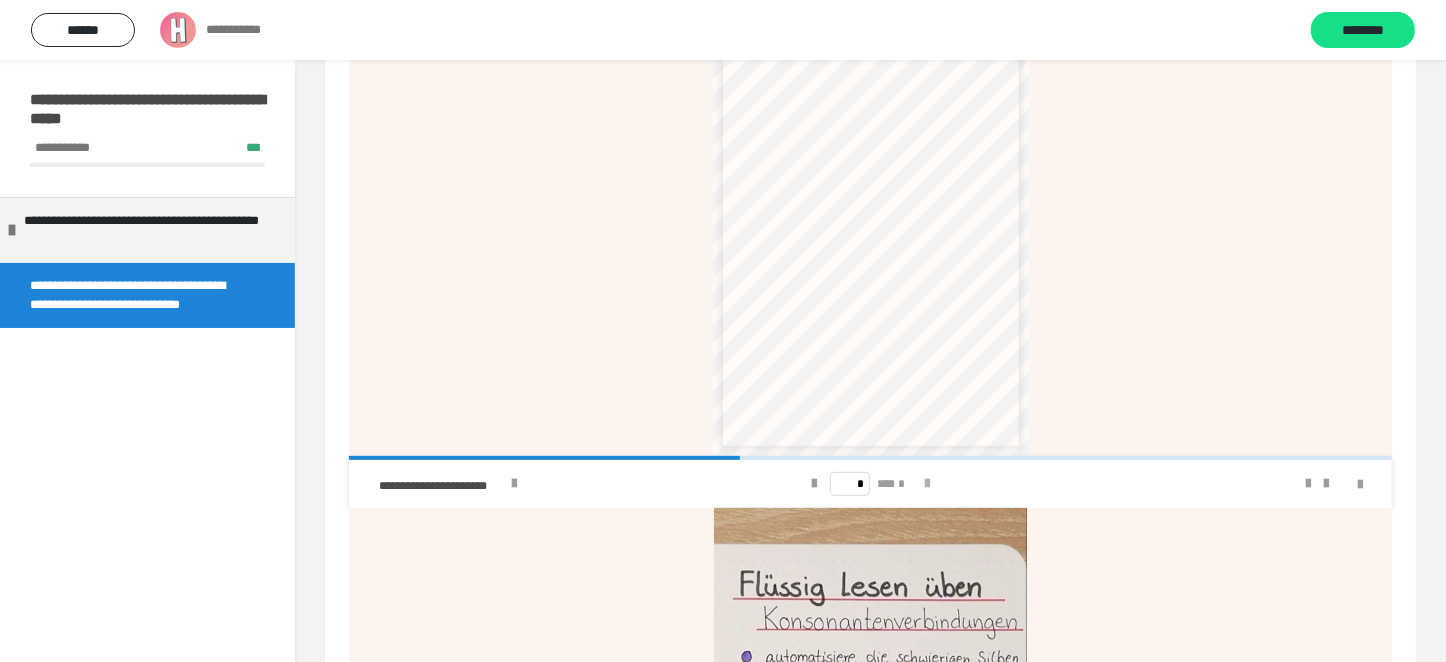click at bounding box center [927, 484] 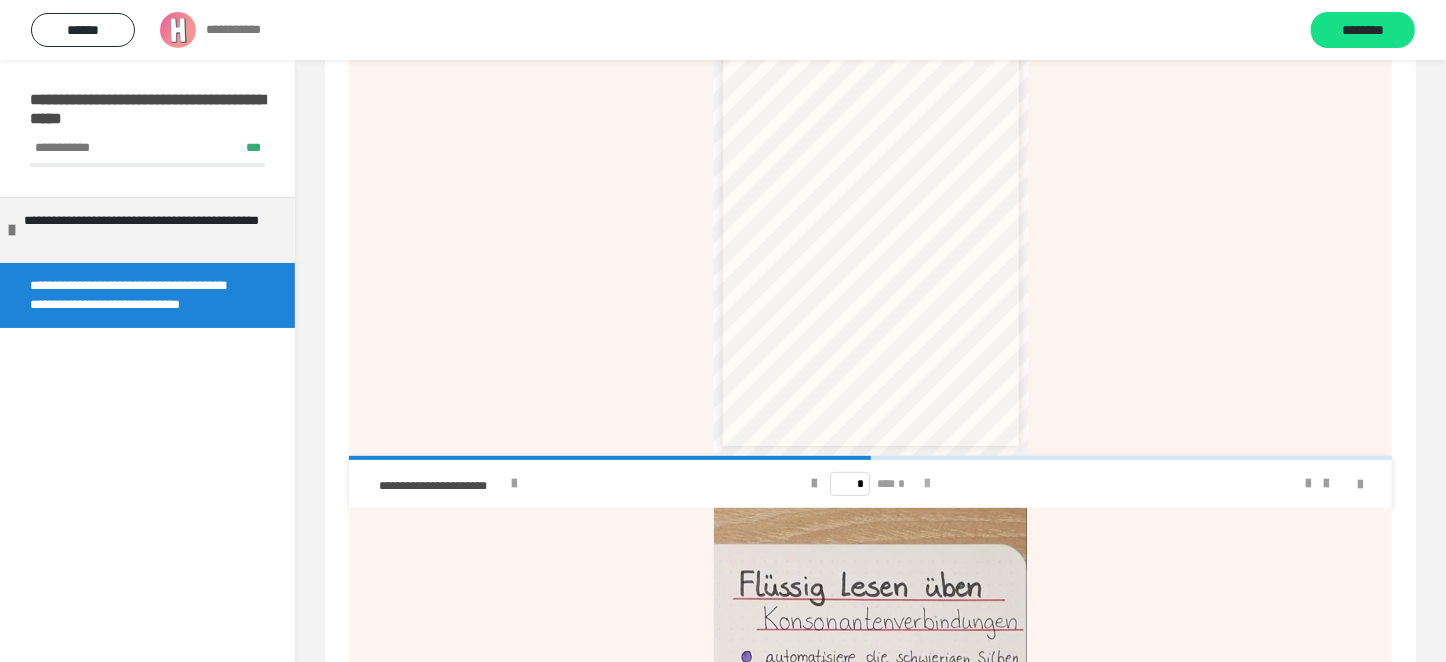 click at bounding box center (927, 484) 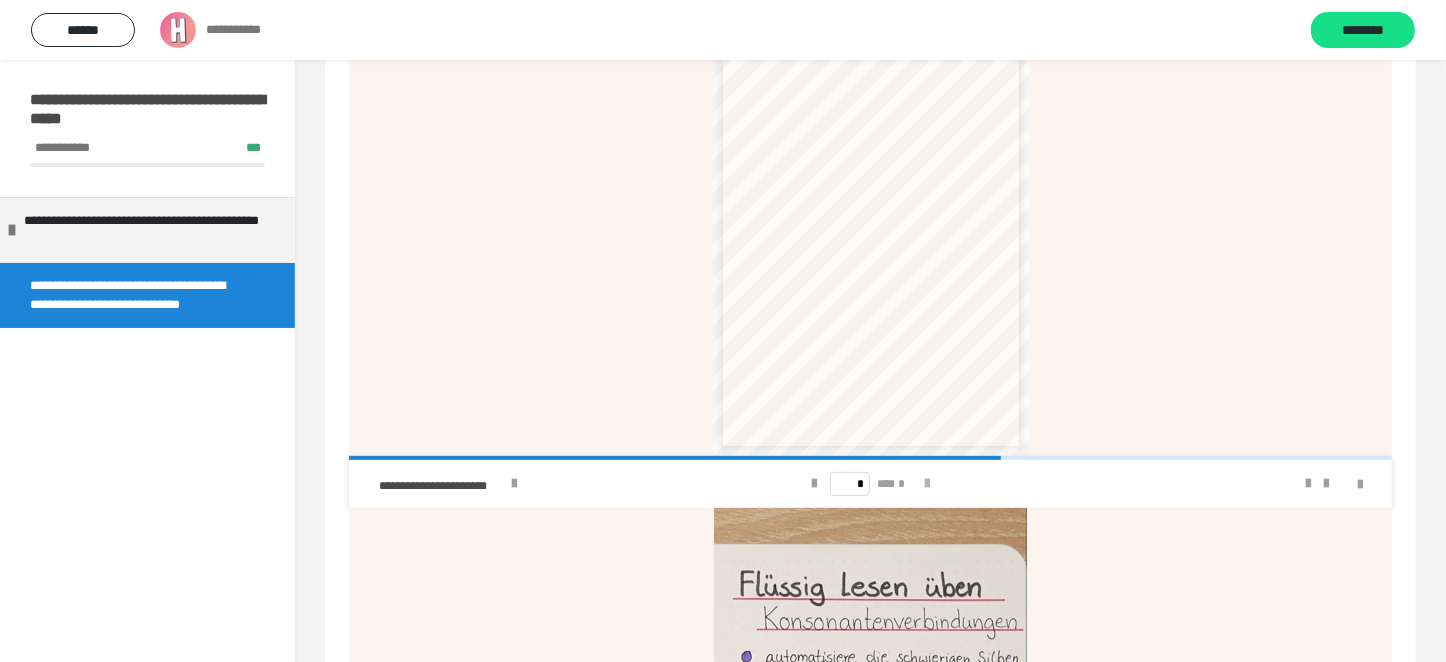 click at bounding box center (927, 484) 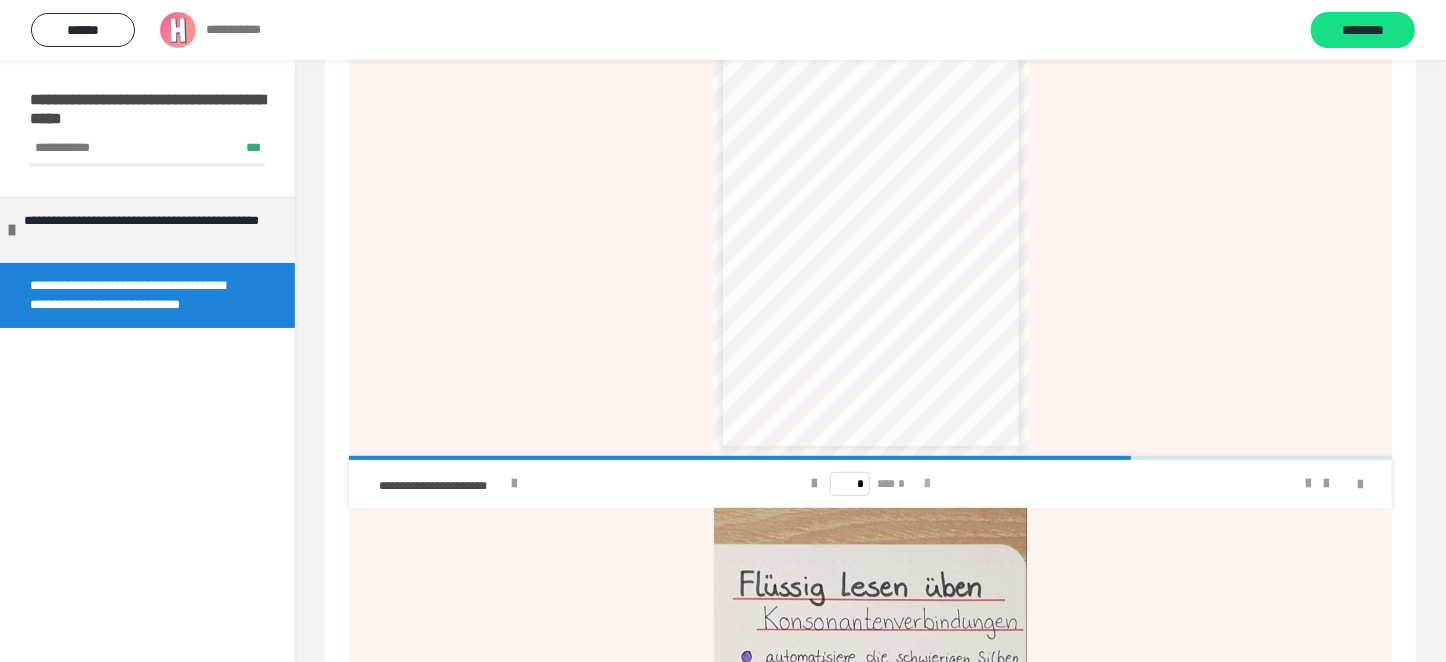 click at bounding box center [927, 484] 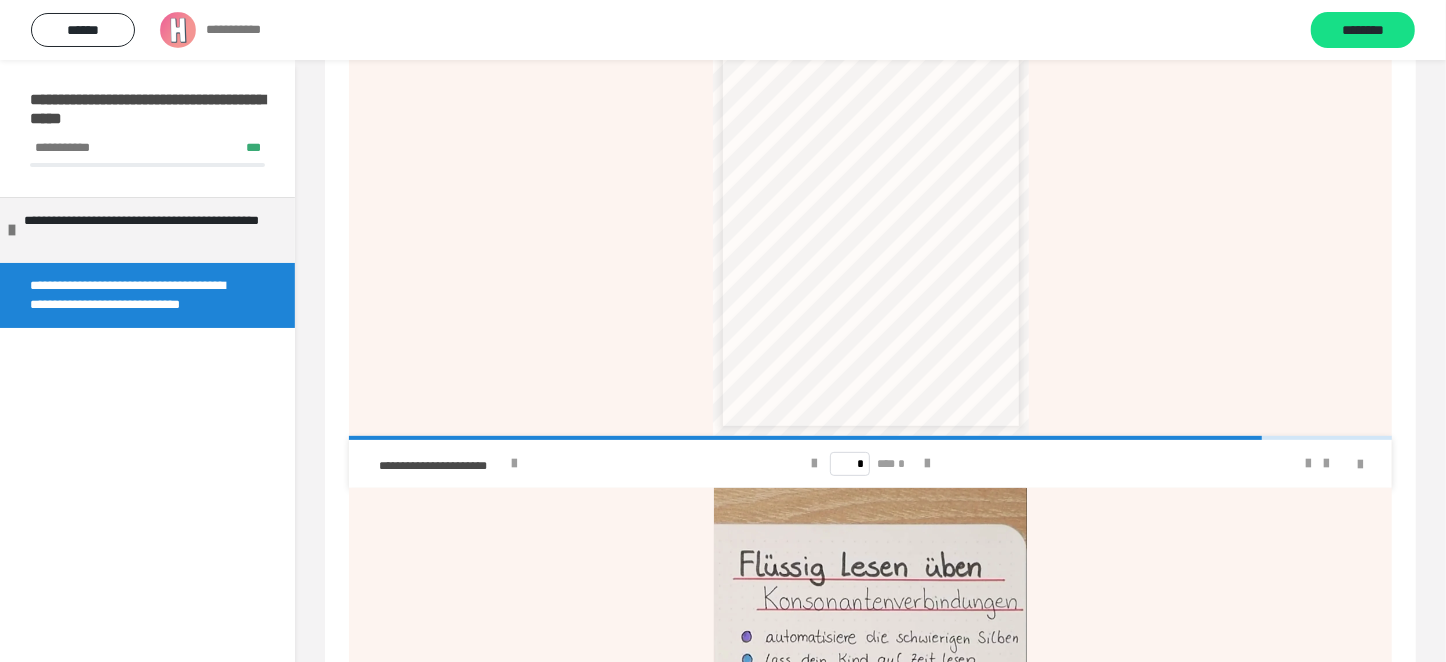 scroll, scrollTop: 0, scrollLeft: 0, axis: both 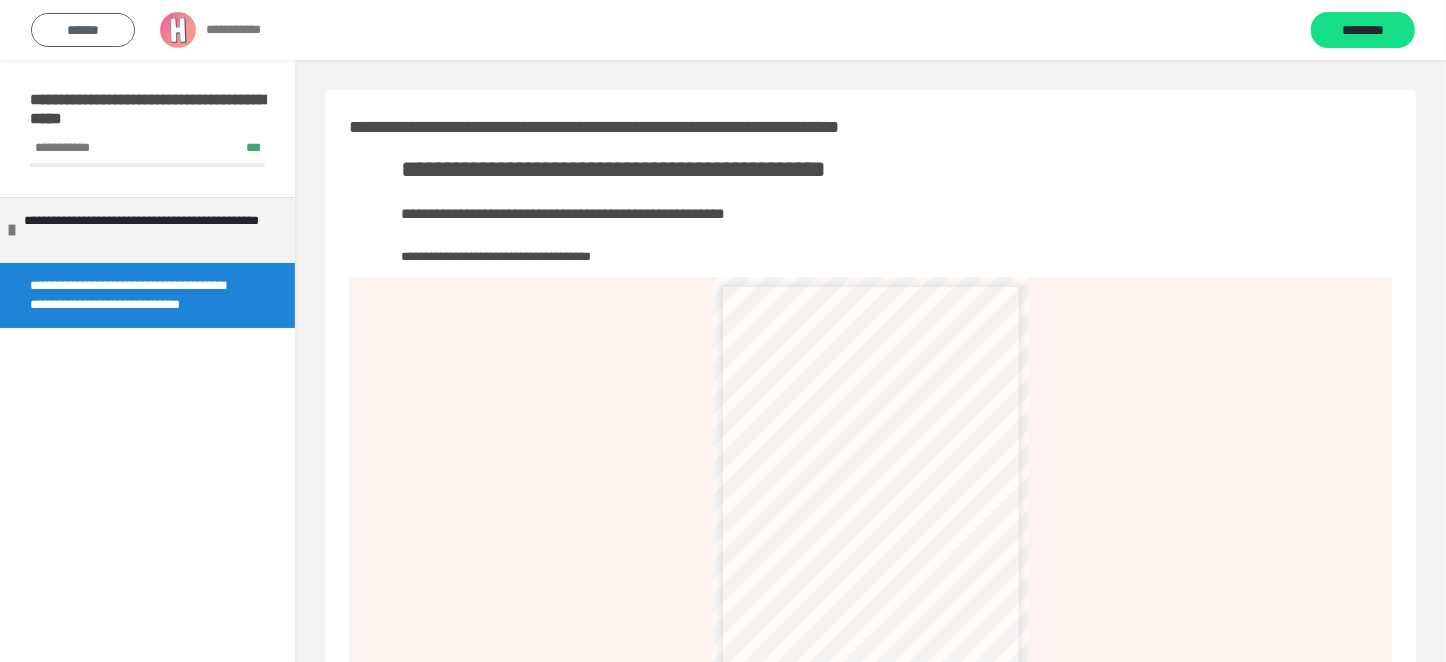 click on "******" at bounding box center [83, 30] 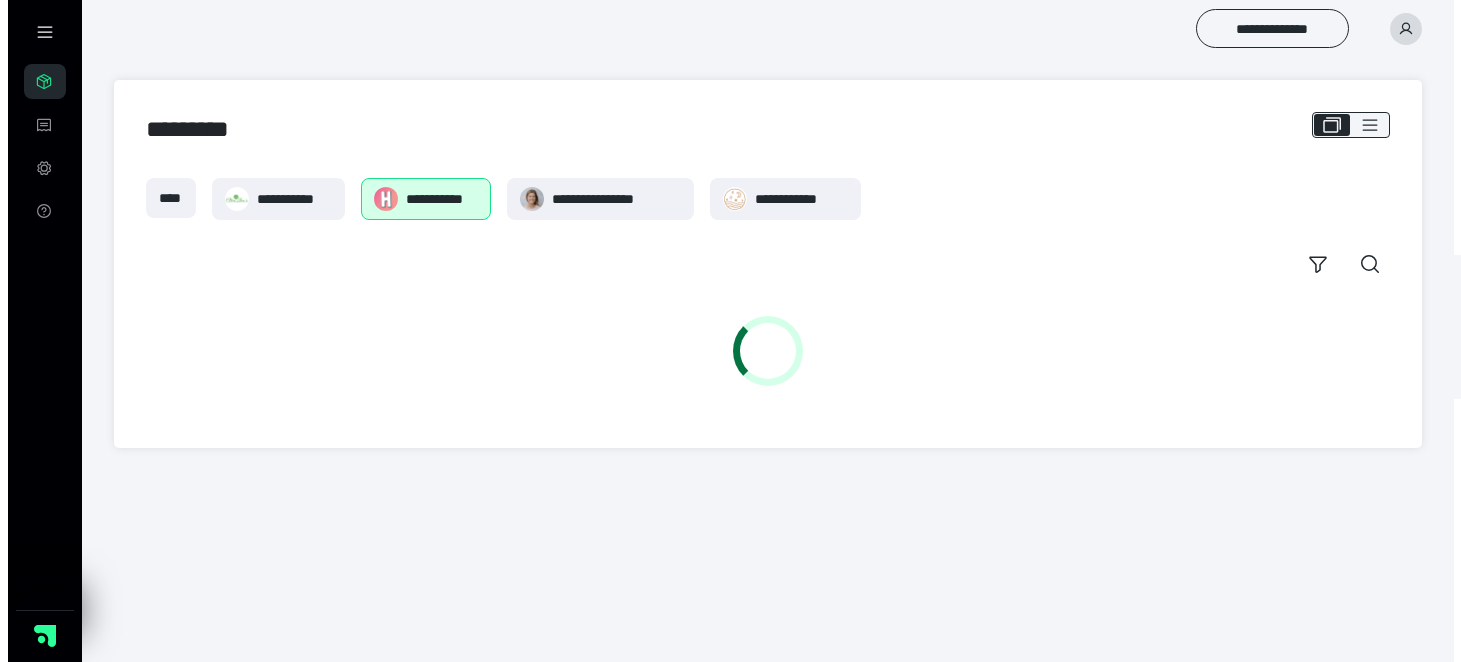 scroll, scrollTop: 0, scrollLeft: 0, axis: both 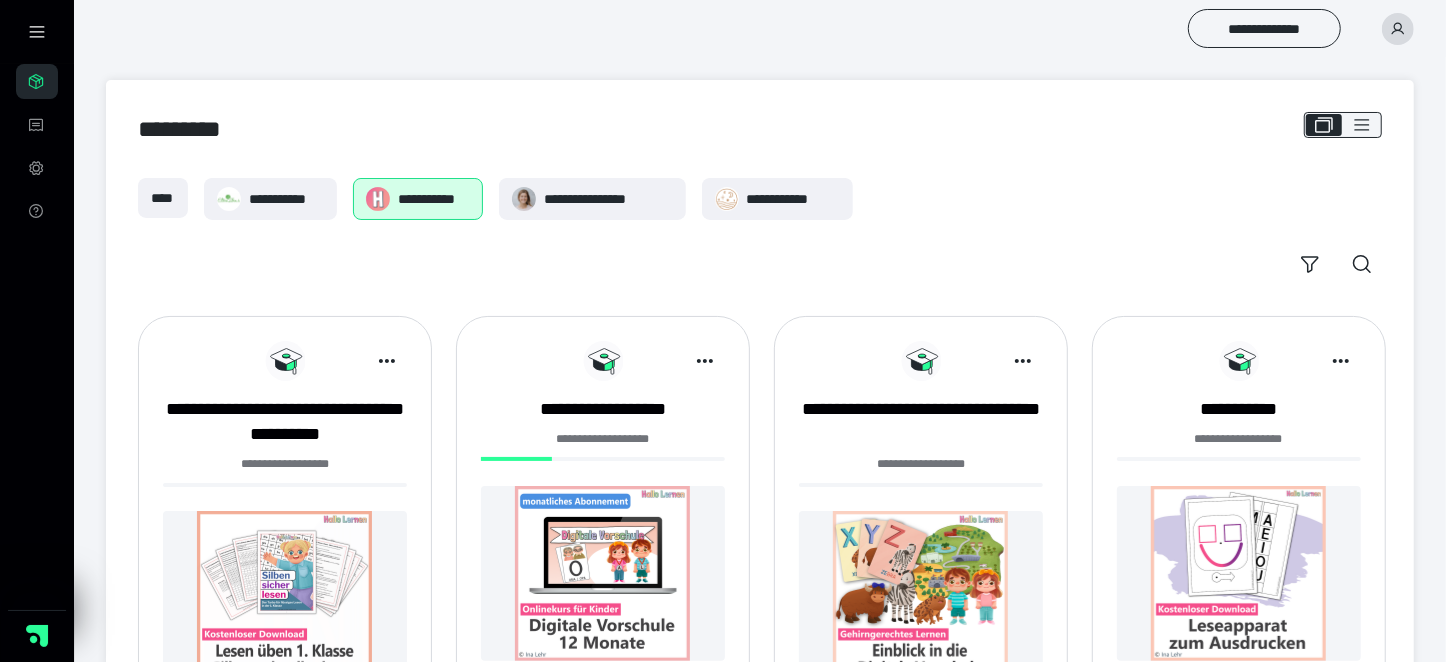 click 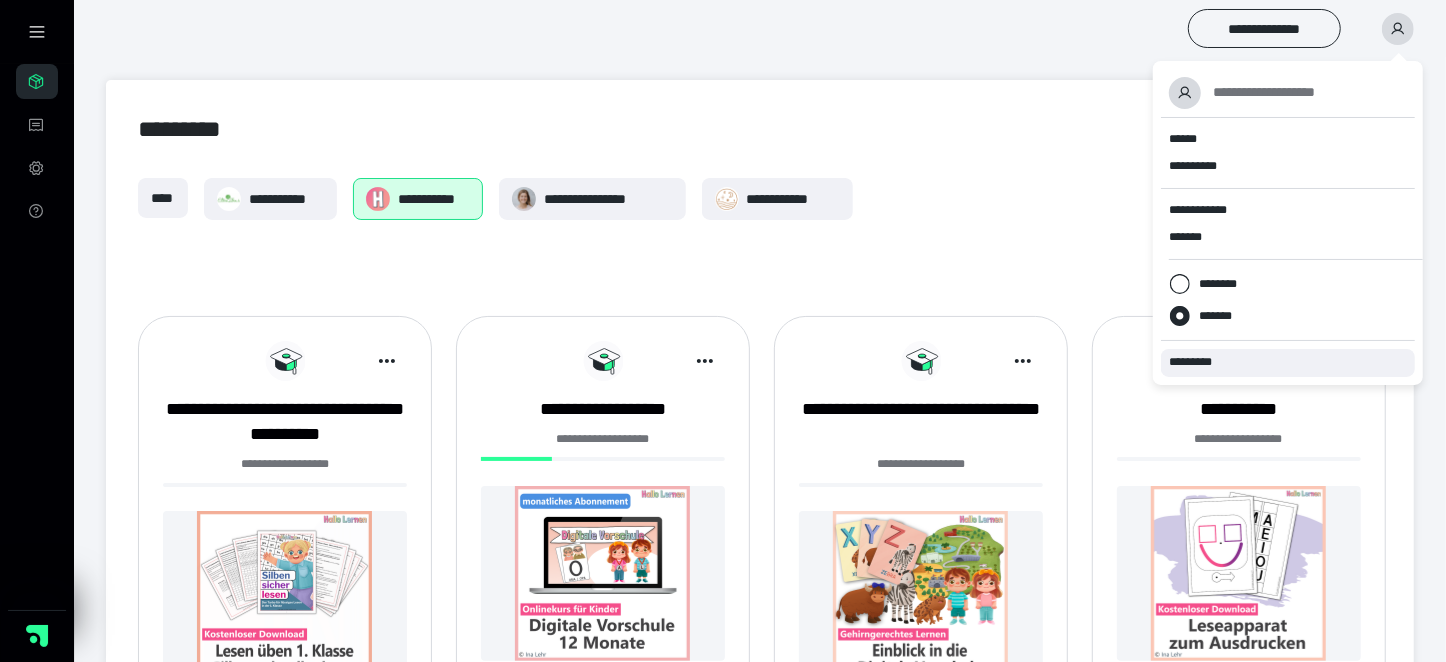 click on "*********" at bounding box center [1199, 362] 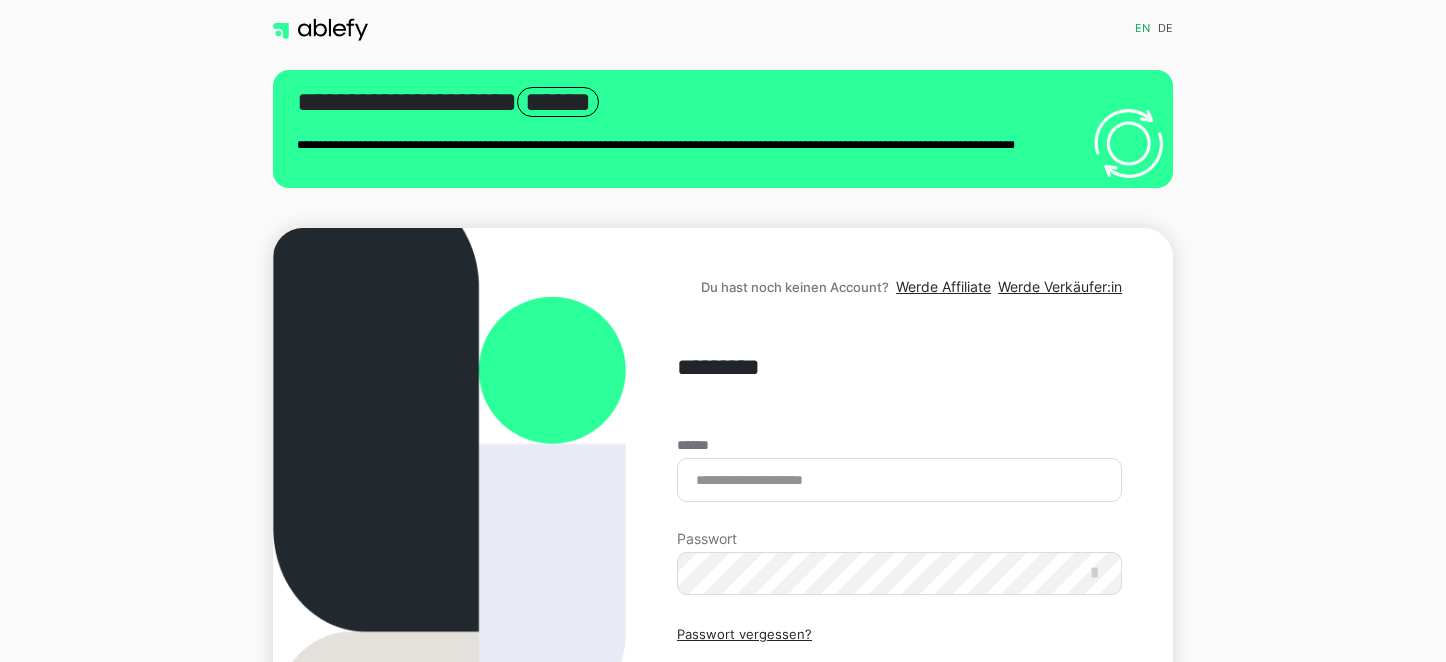 scroll, scrollTop: 0, scrollLeft: 0, axis: both 